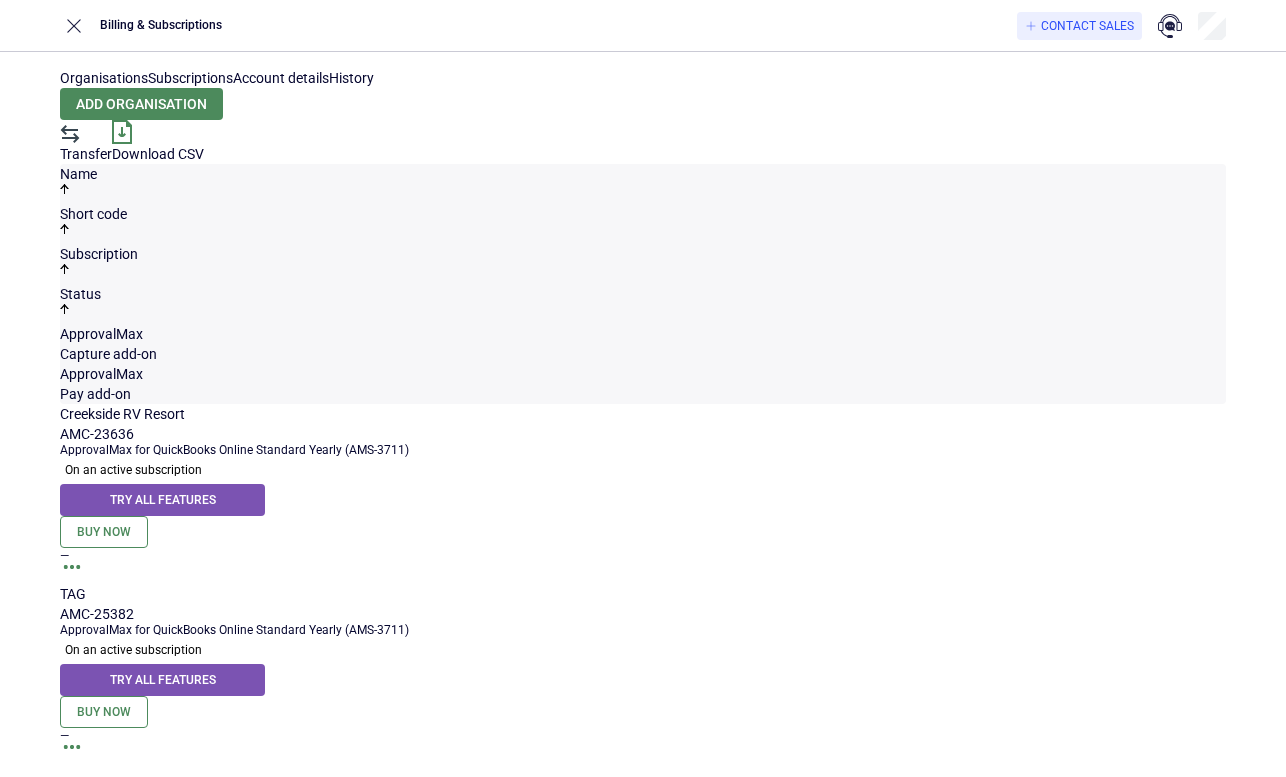 scroll, scrollTop: 0, scrollLeft: 0, axis: both 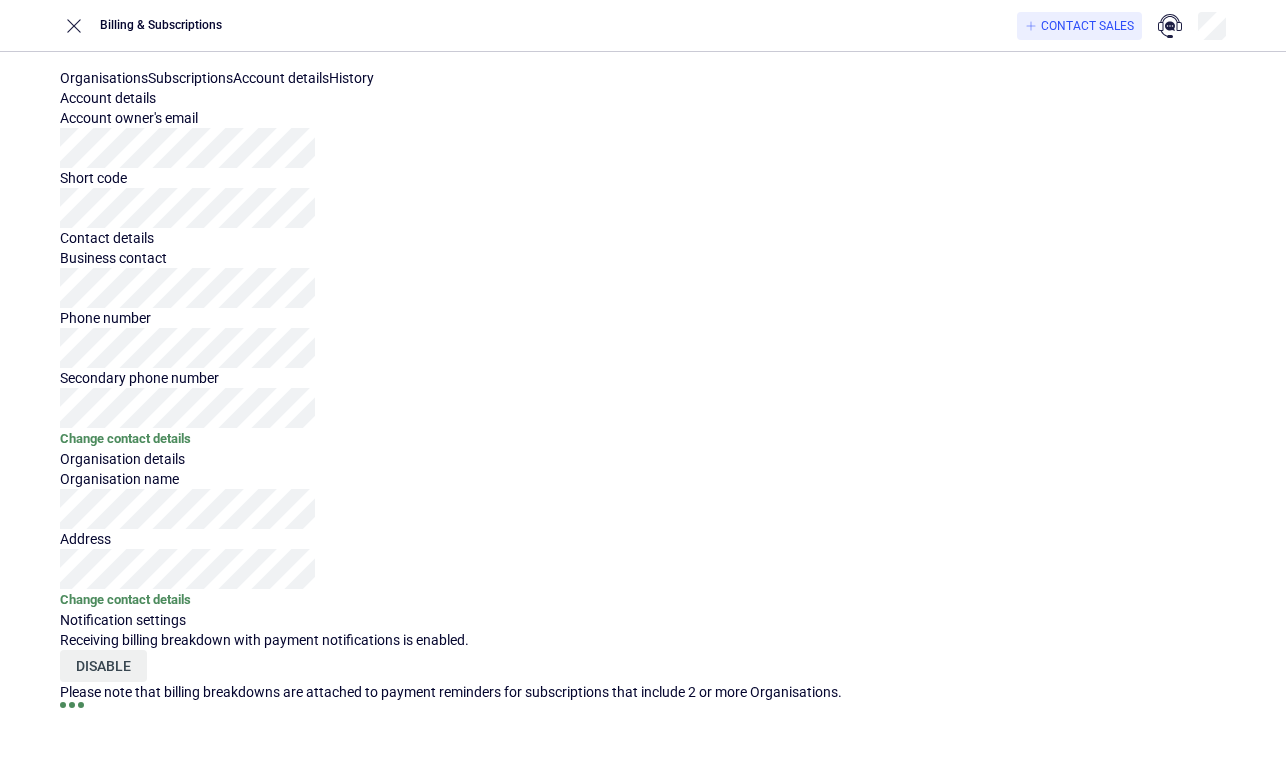 click on "Subscriptions" at bounding box center (190, 78) 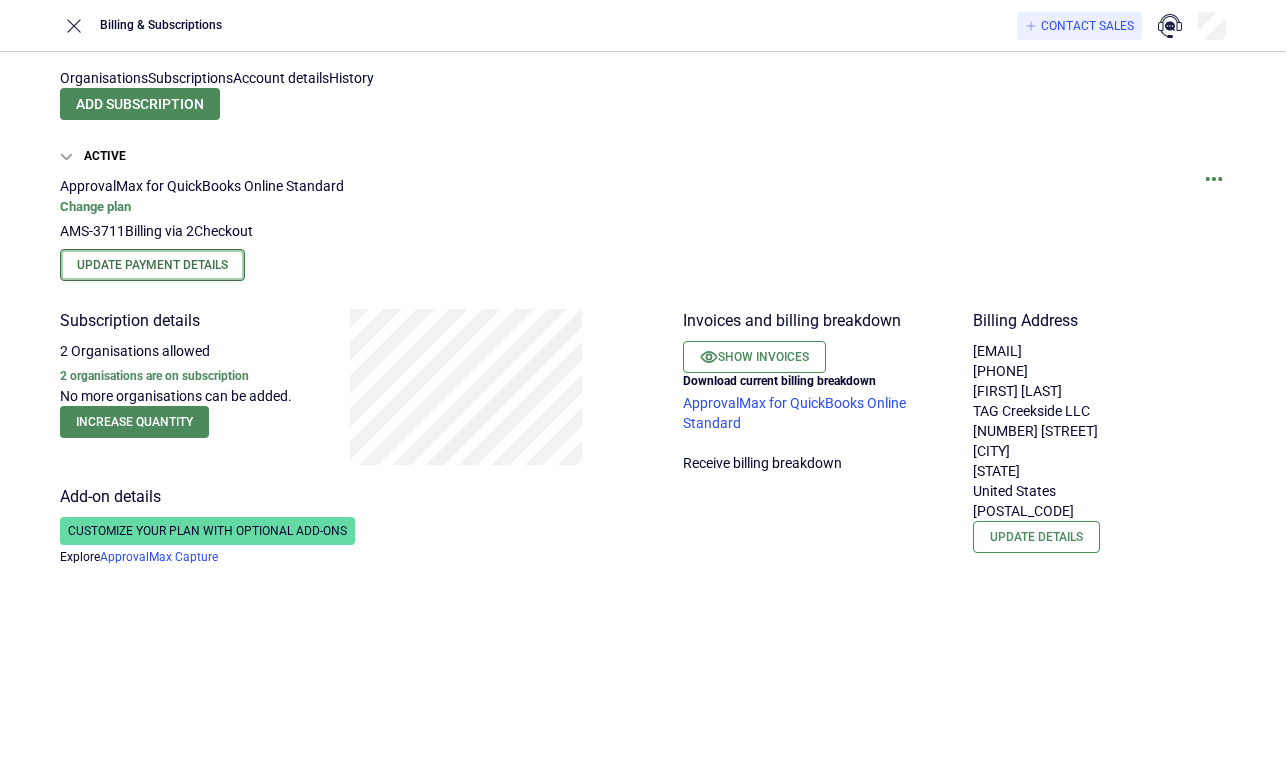 click on "Update Payment Details" at bounding box center [152, 265] 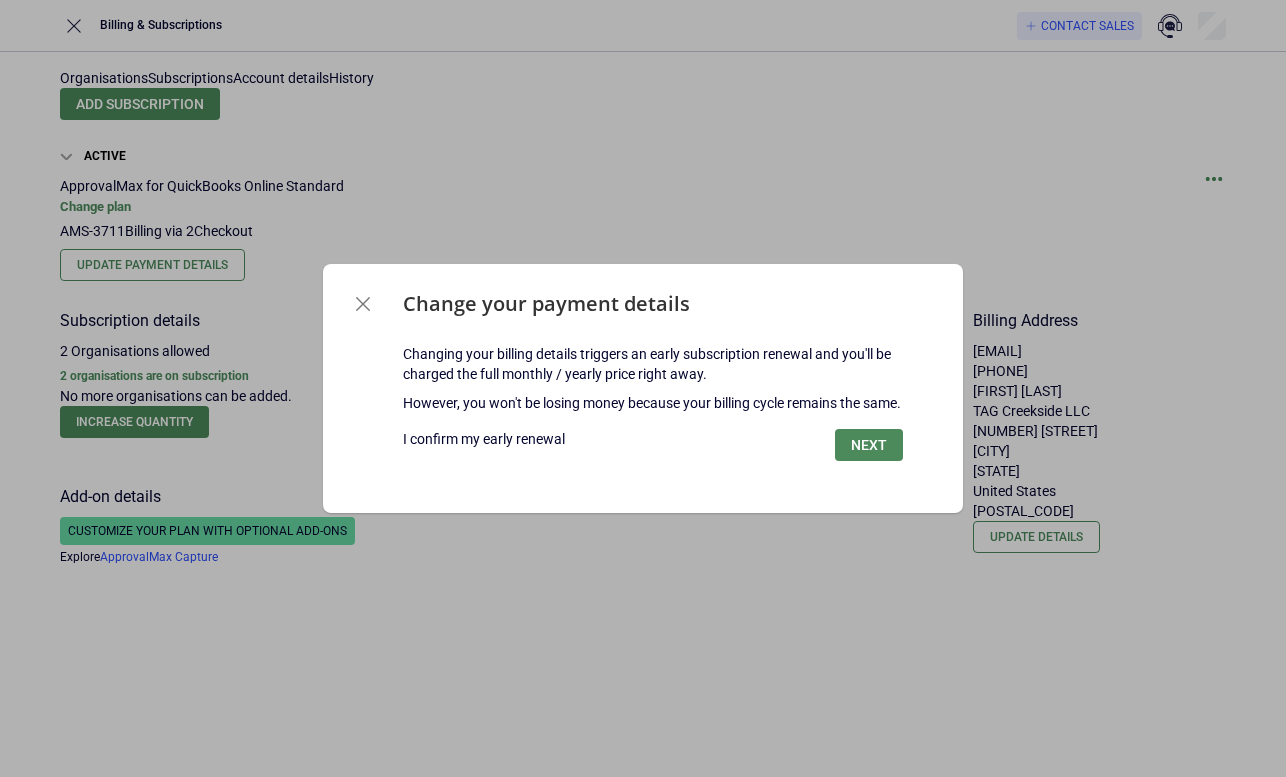 drag, startPoint x: 366, startPoint y: 294, endPoint x: 570, endPoint y: 278, distance: 204.6265 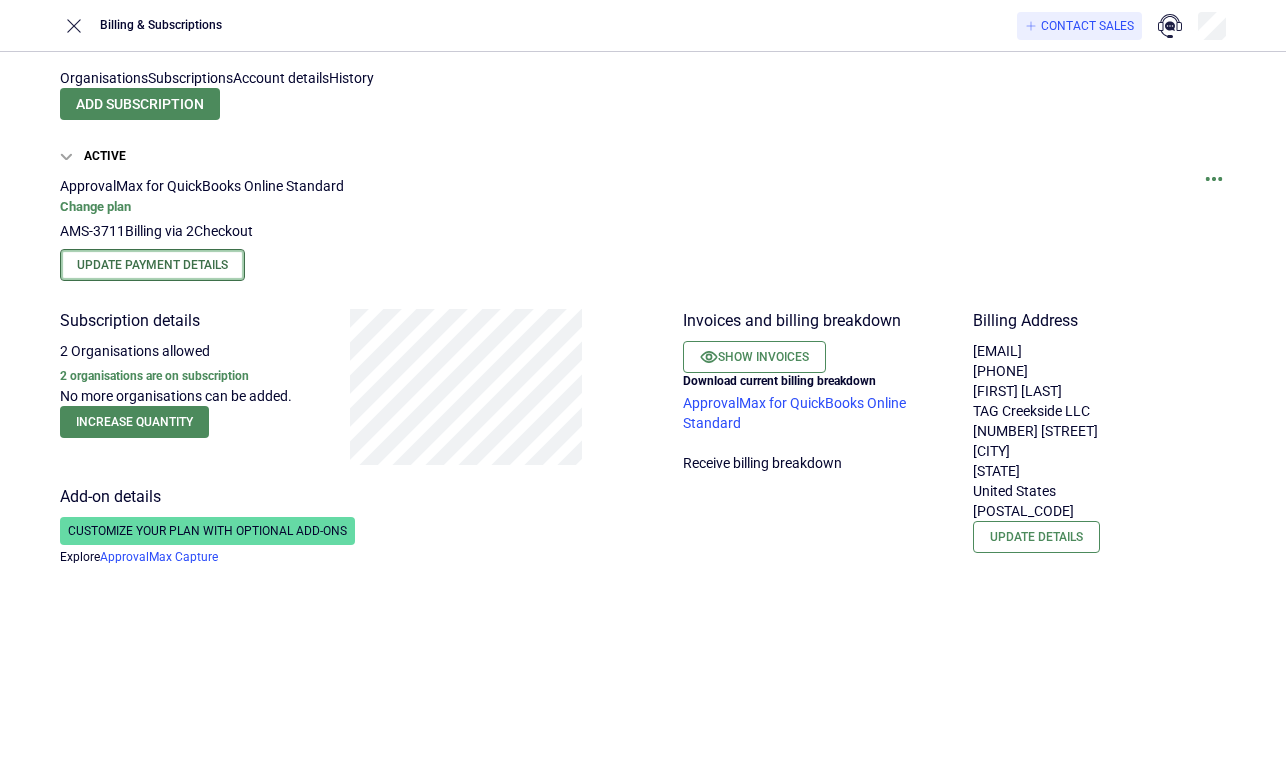 click on "Update Payment Details" at bounding box center (152, 265) 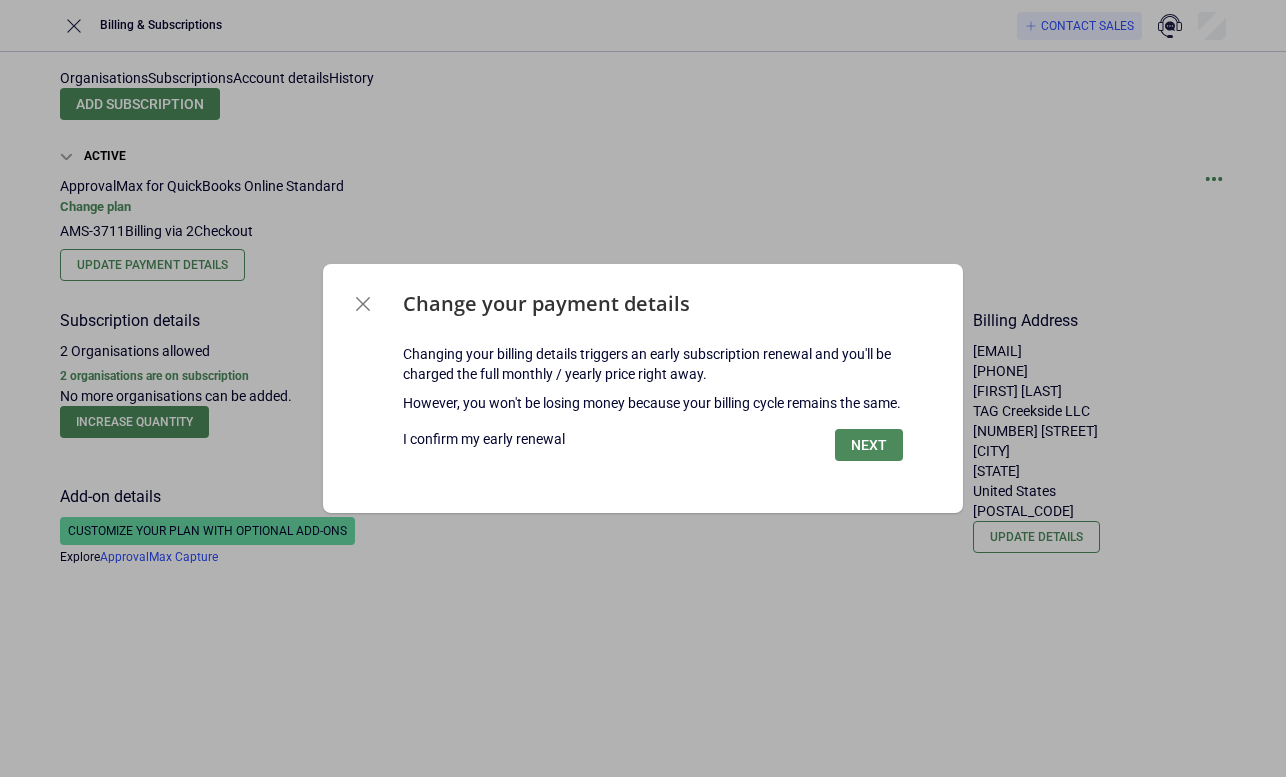 drag, startPoint x: 402, startPoint y: 446, endPoint x: 496, endPoint y: 458, distance: 94.76286 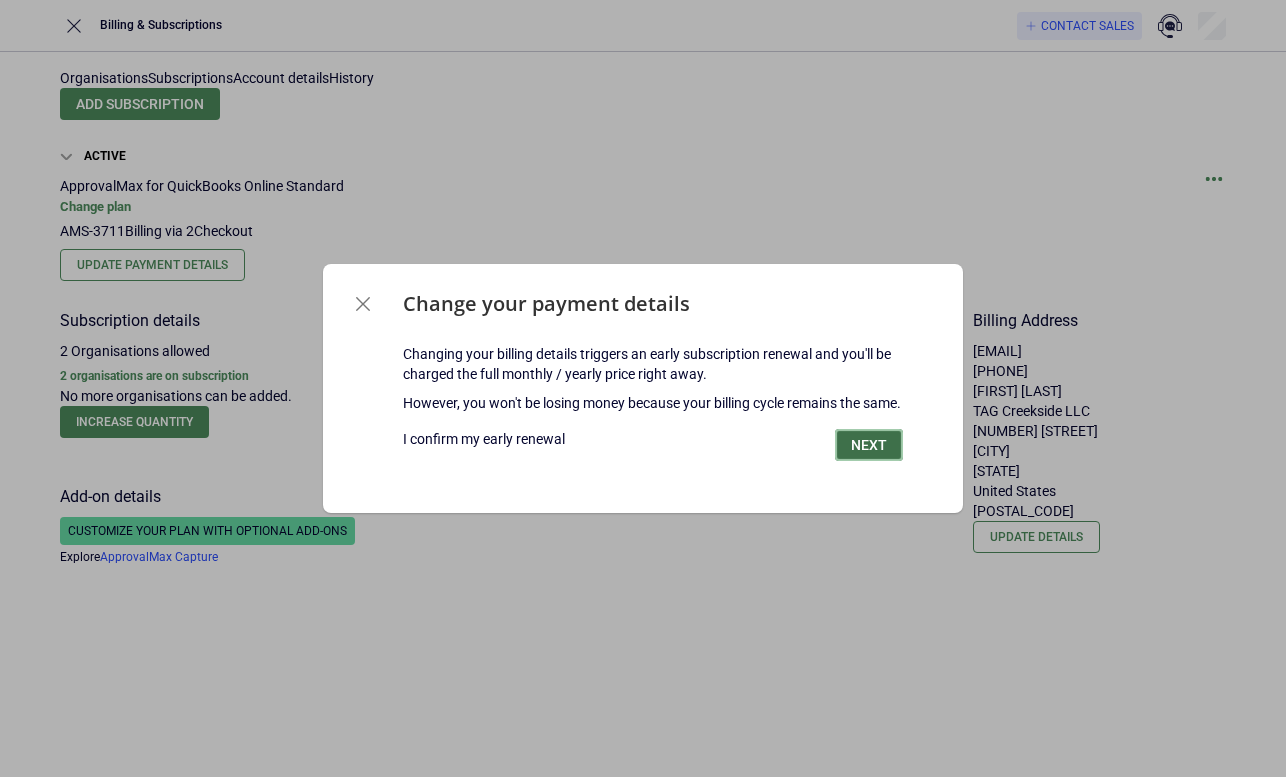 click on "Next" at bounding box center (869, 445) 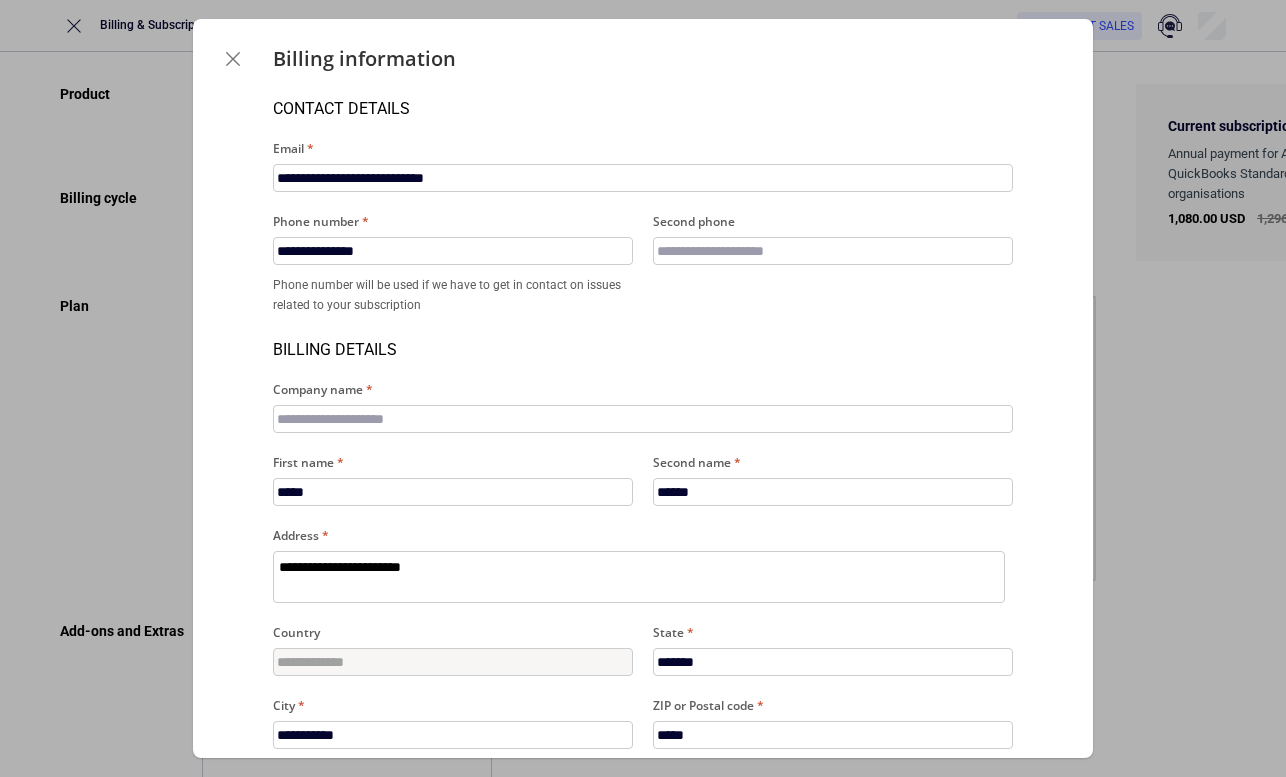 scroll, scrollTop: 0, scrollLeft: 0, axis: both 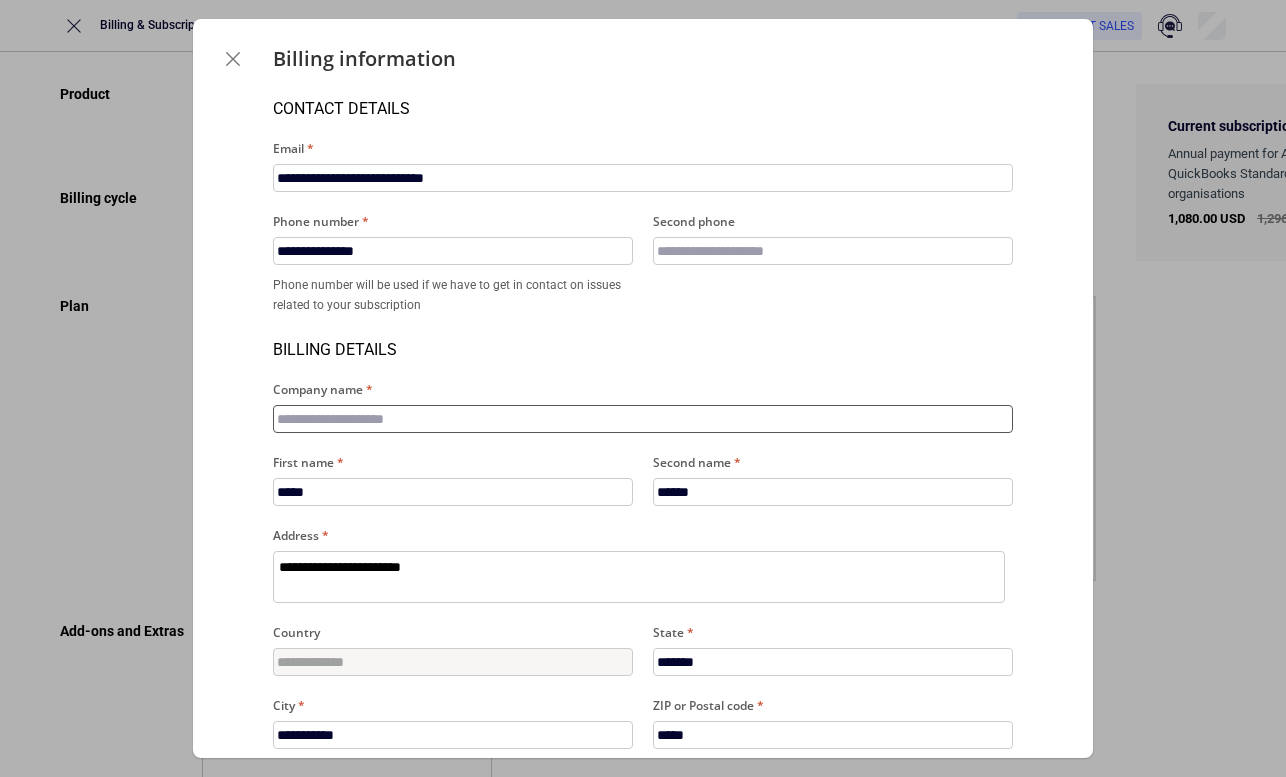 click on "Company name" at bounding box center (643, 419) 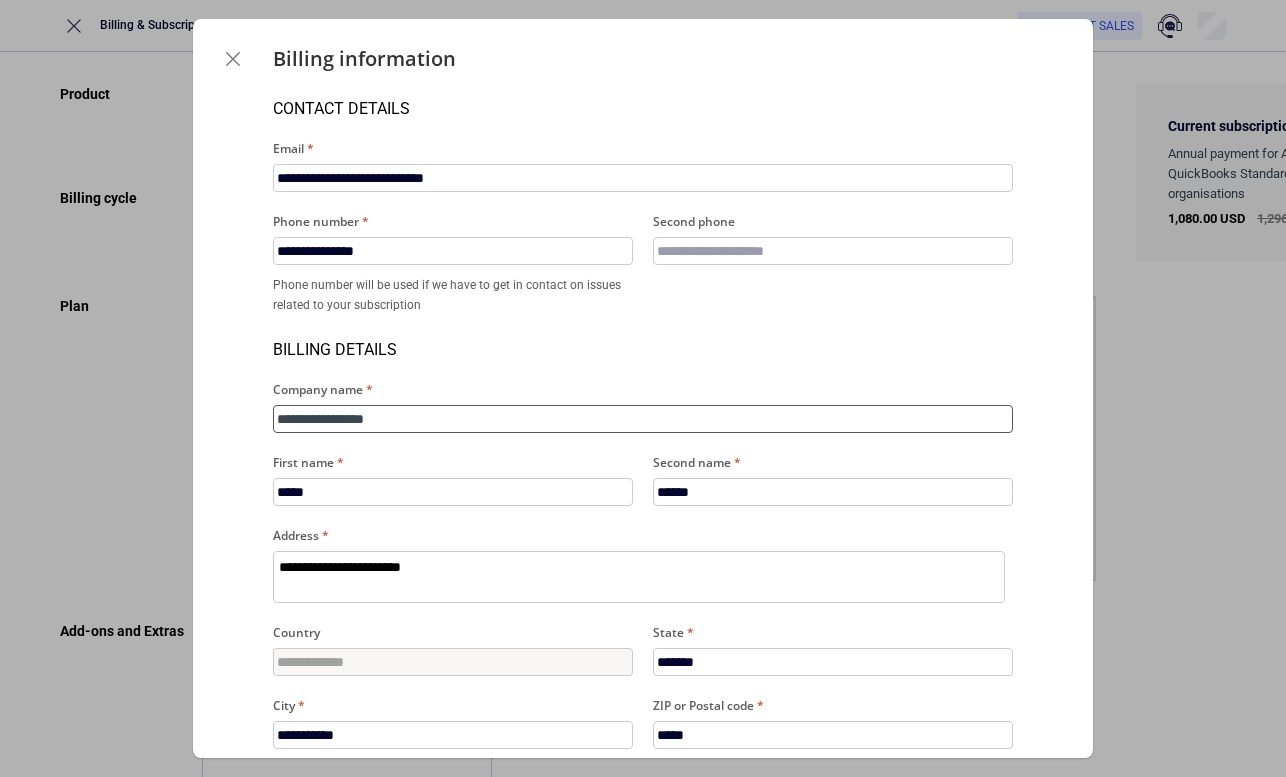 scroll, scrollTop: 167, scrollLeft: 0, axis: vertical 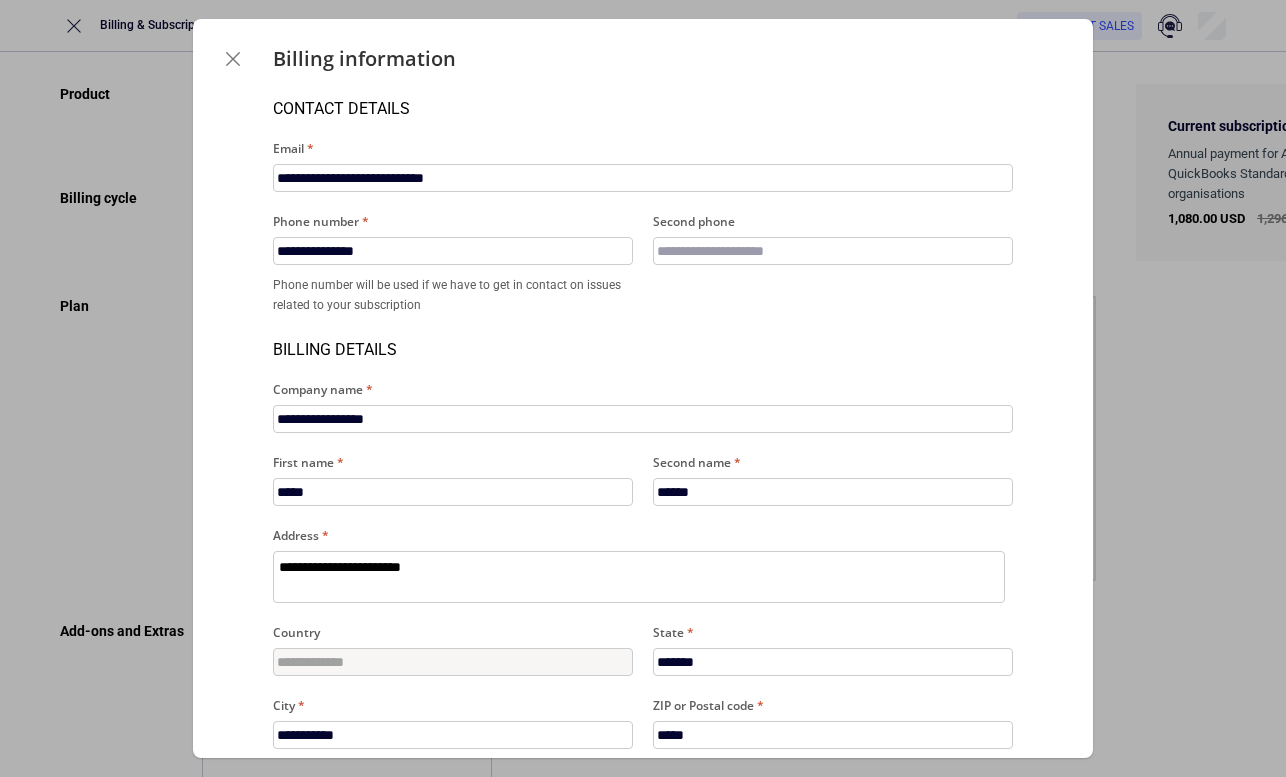 click on "Tax ID (VAT / ABN / GST)" at bounding box center (643, 808) 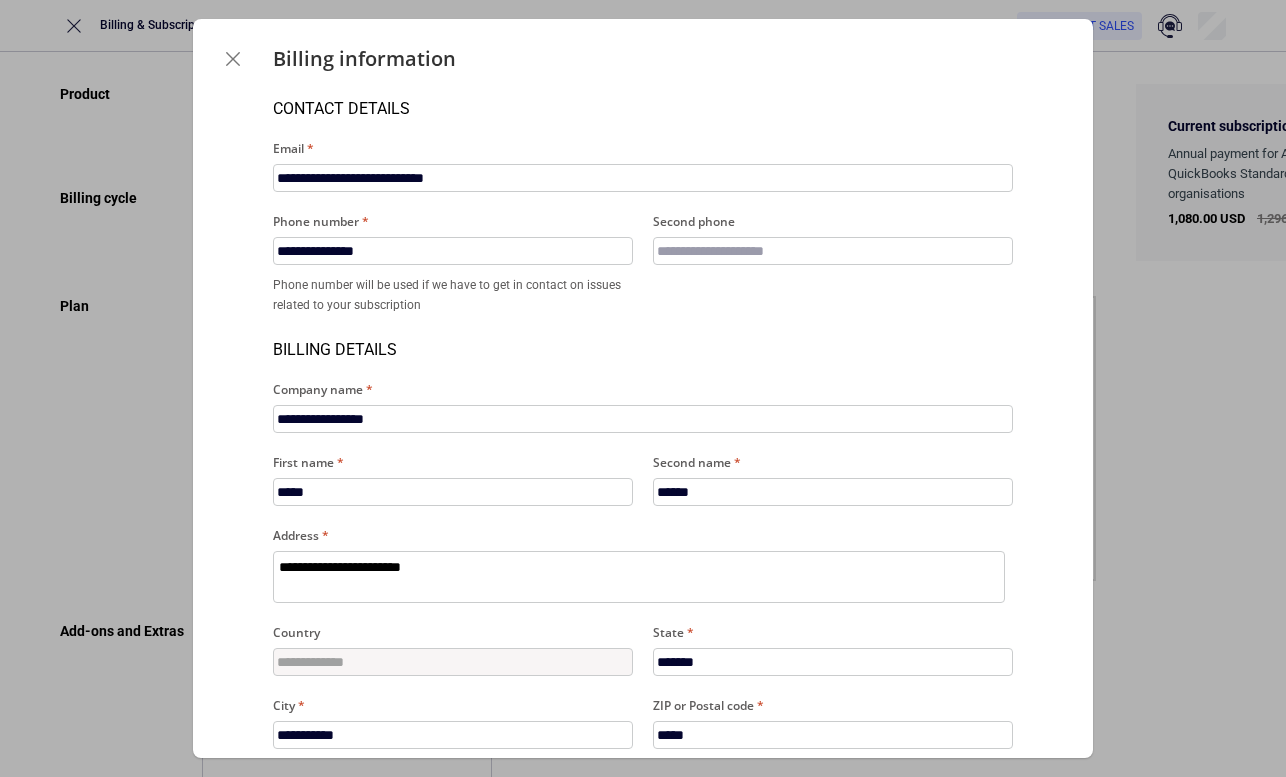 scroll, scrollTop: 206, scrollLeft: 0, axis: vertical 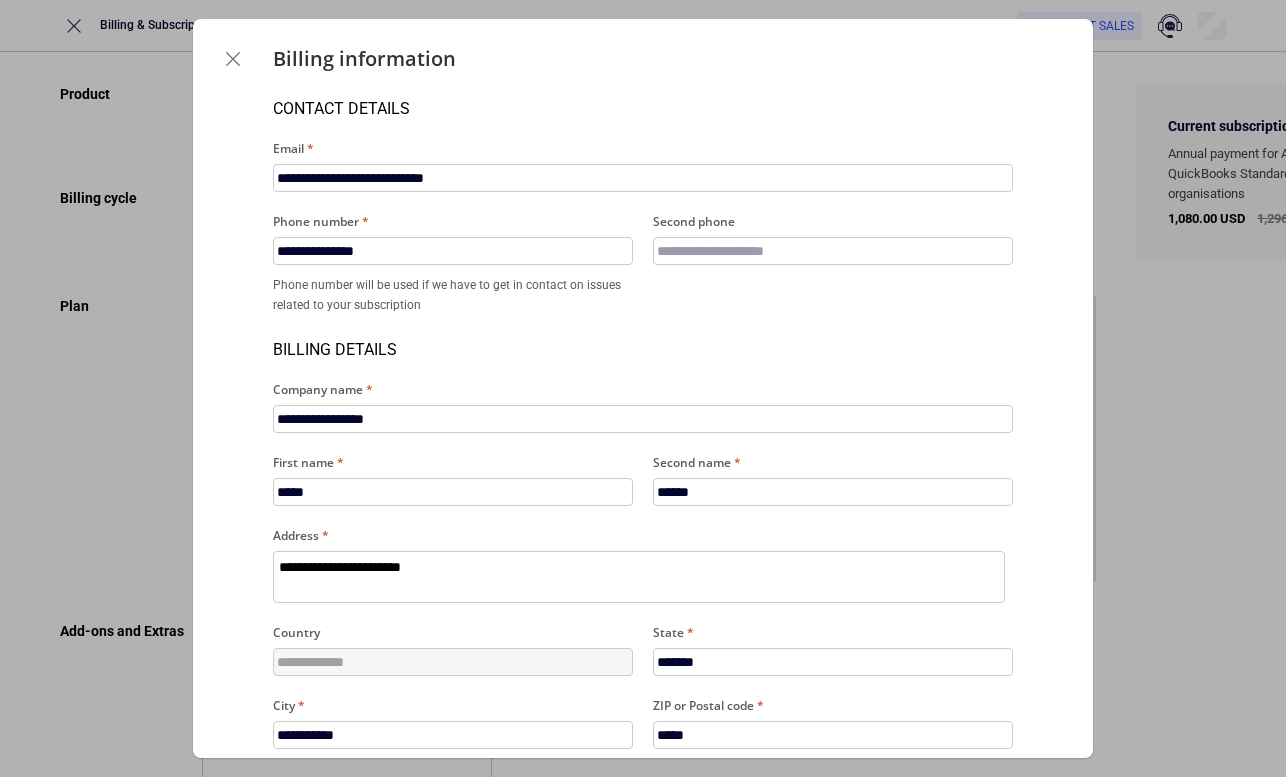 type on "*********" 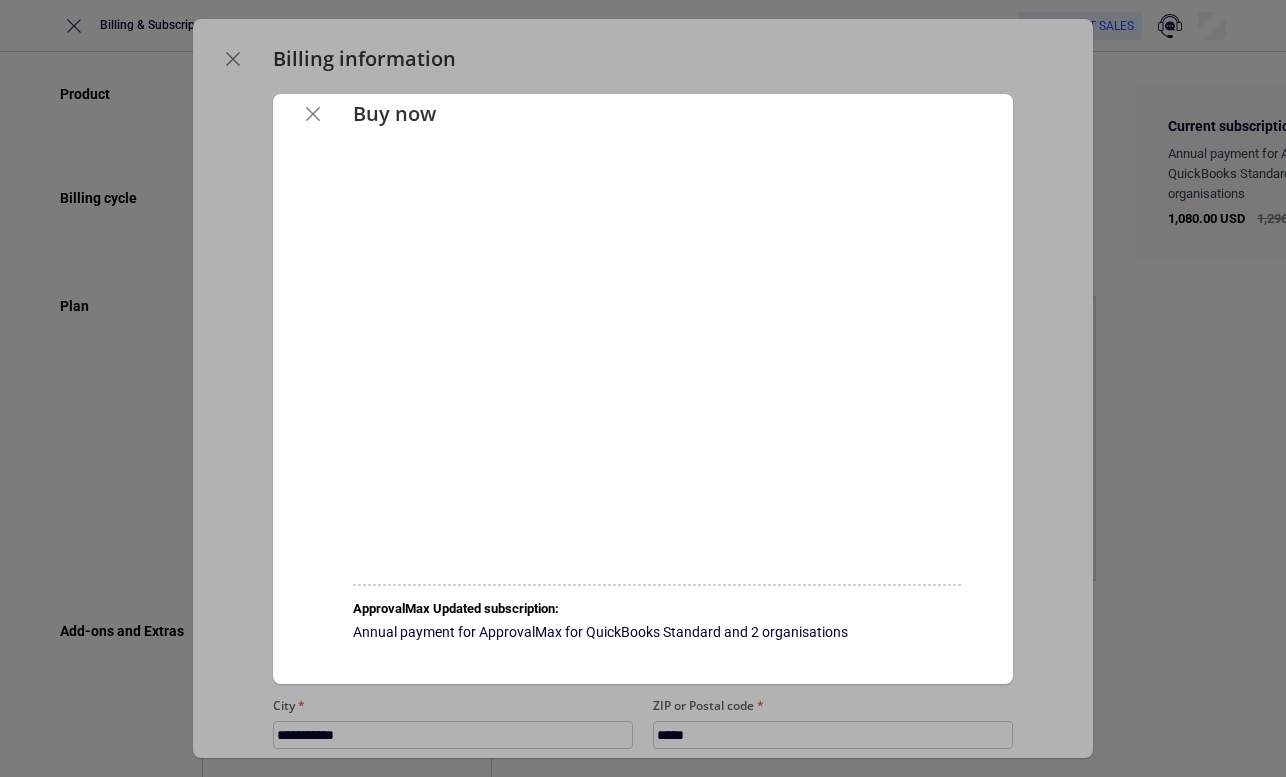 scroll, scrollTop: 20, scrollLeft: 0, axis: vertical 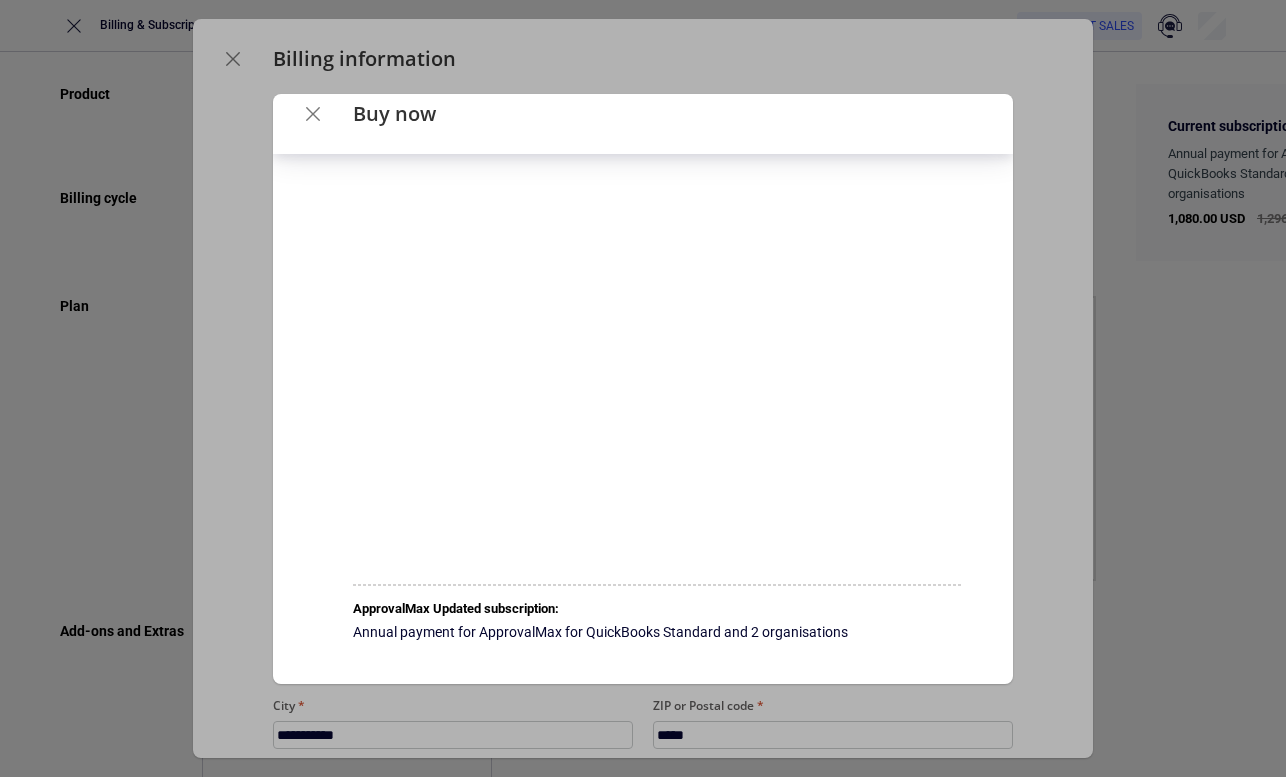 drag, startPoint x: 315, startPoint y: 109, endPoint x: 1241, endPoint y: 268, distance: 939.5515 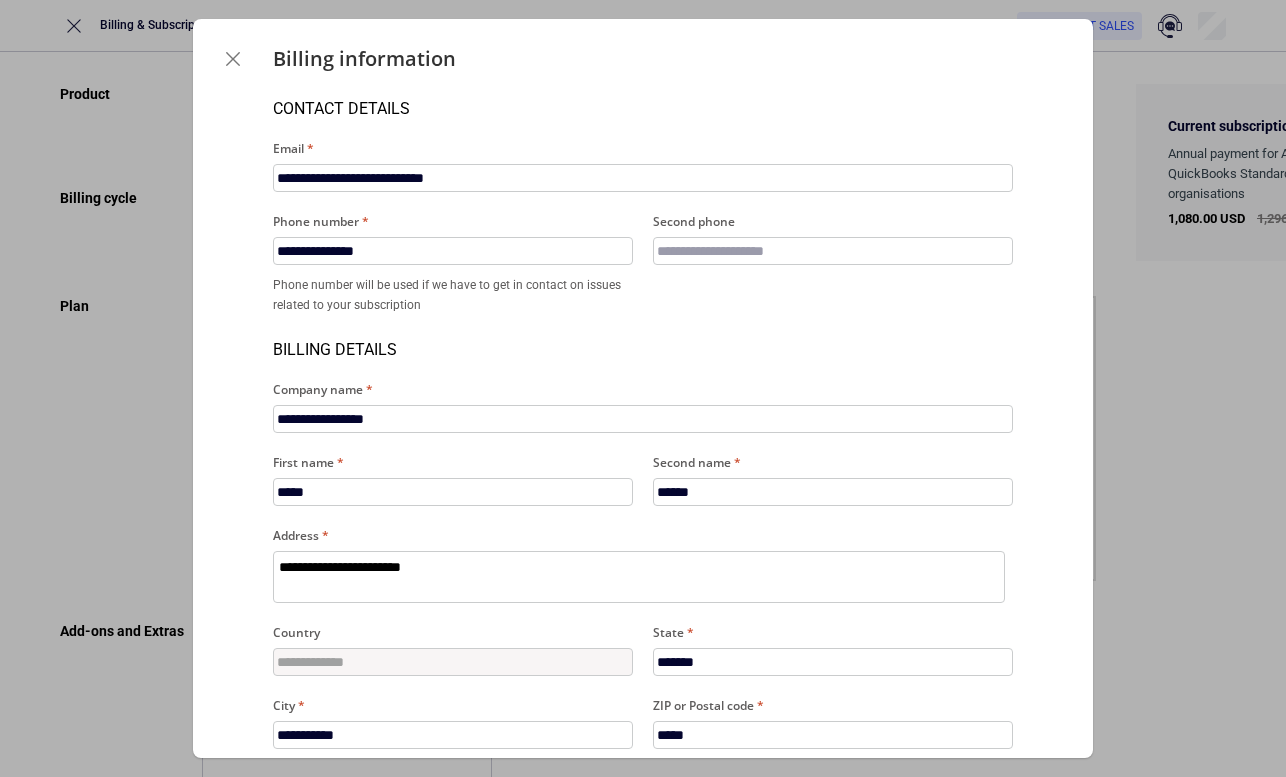 scroll, scrollTop: 206, scrollLeft: 0, axis: vertical 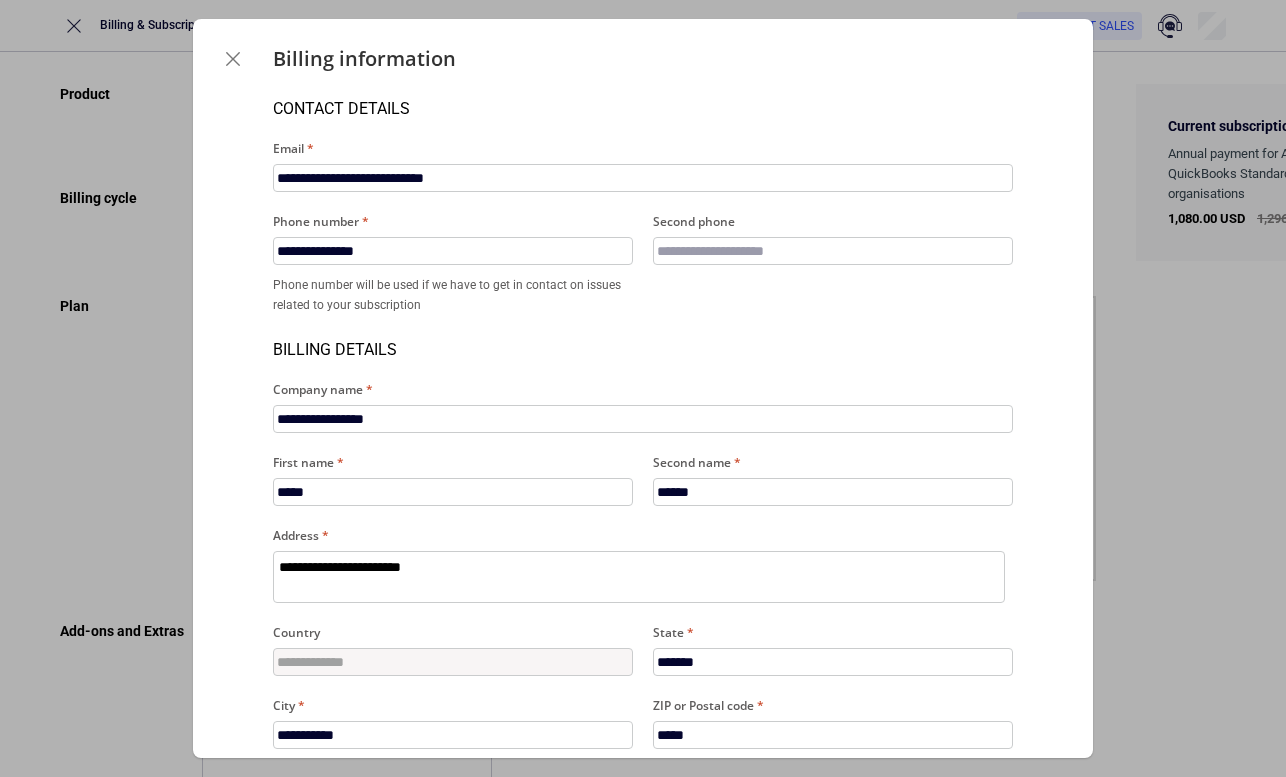 click on "Proceed to checkout" at bounding box center [643, 908] 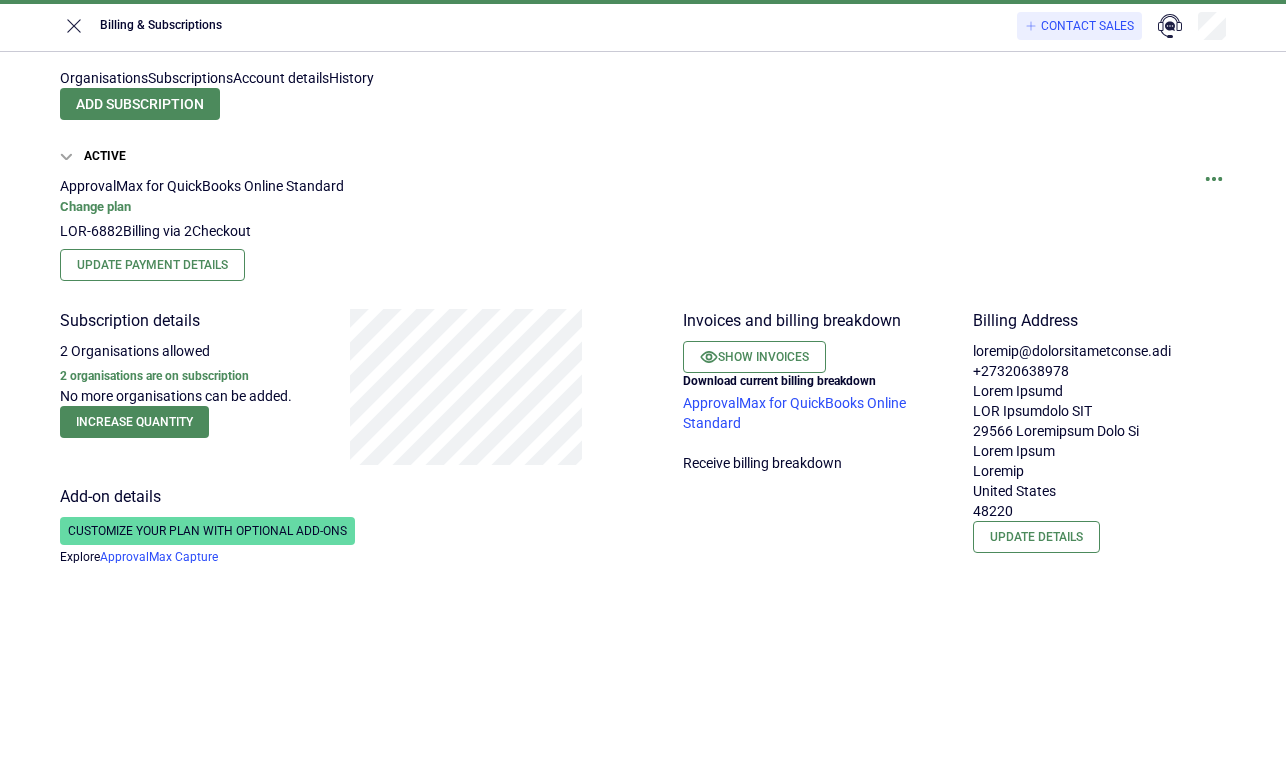 scroll, scrollTop: 0, scrollLeft: 0, axis: both 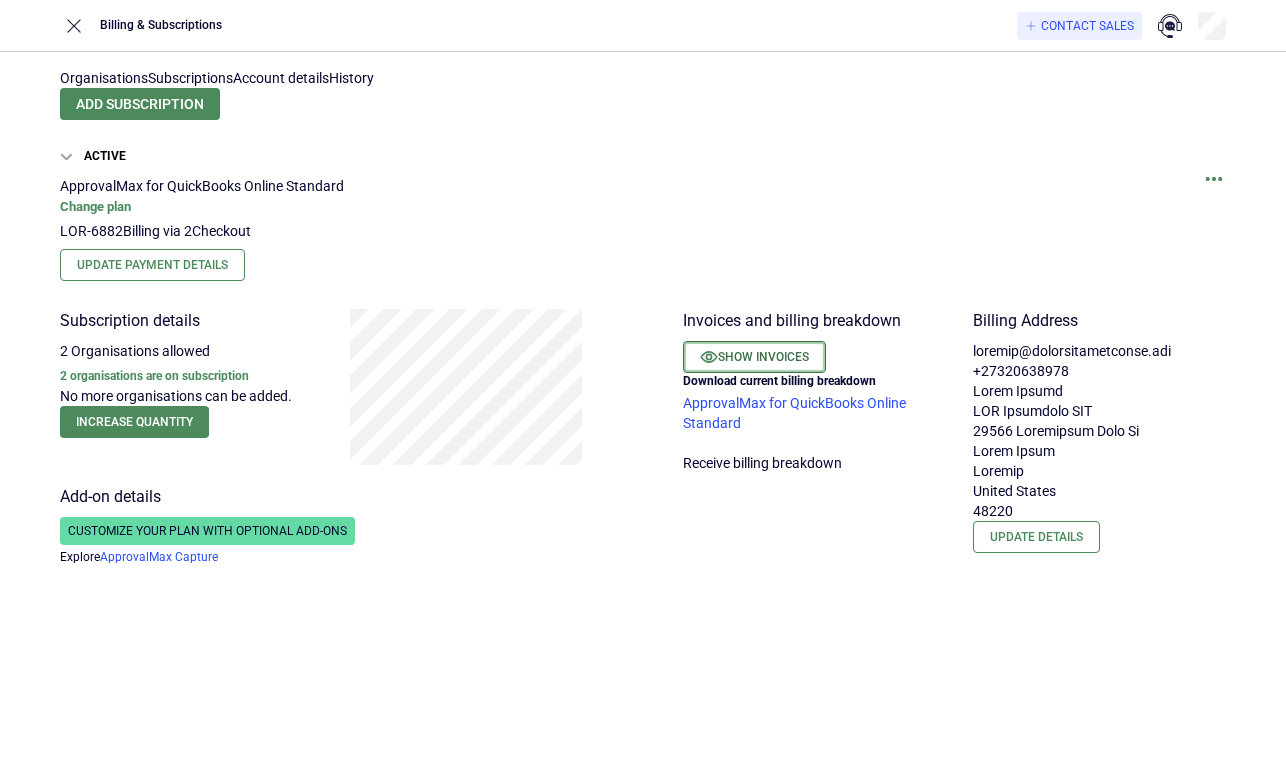 click on "Show invoices" at bounding box center (754, 357) 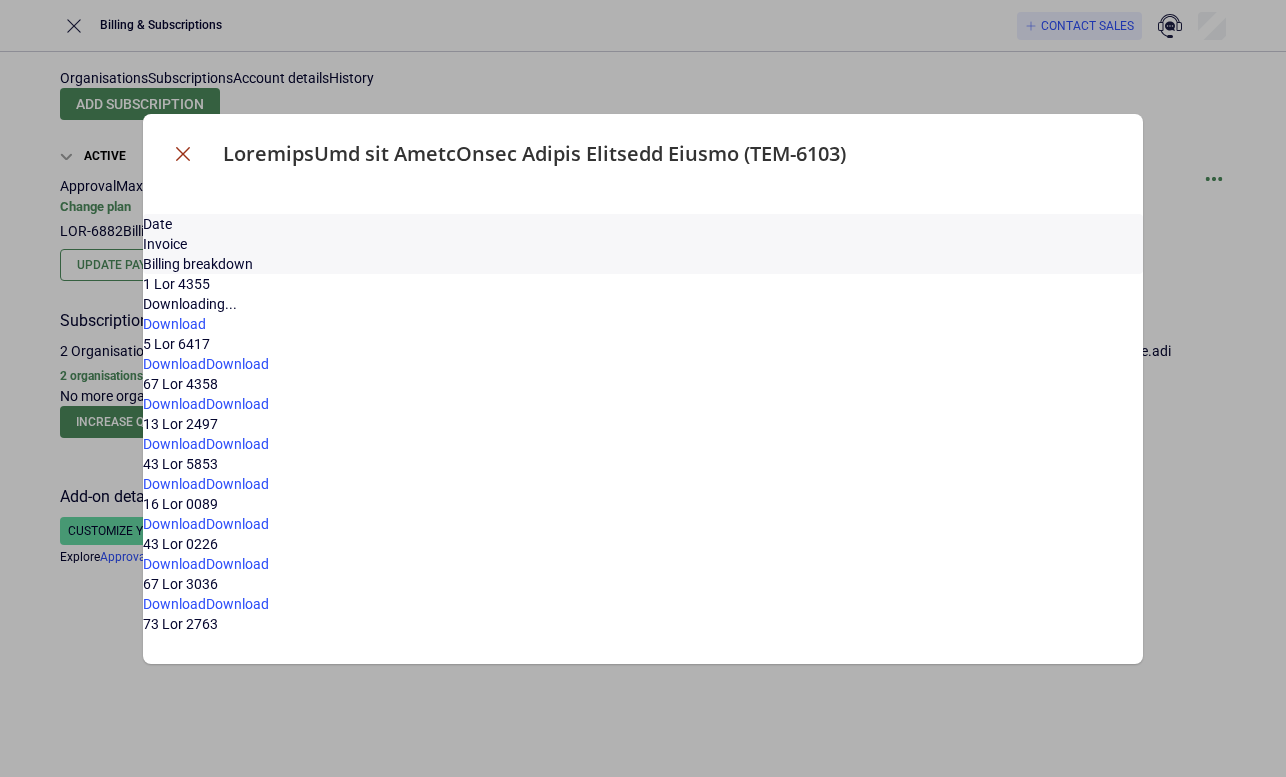 click at bounding box center [183, 154] 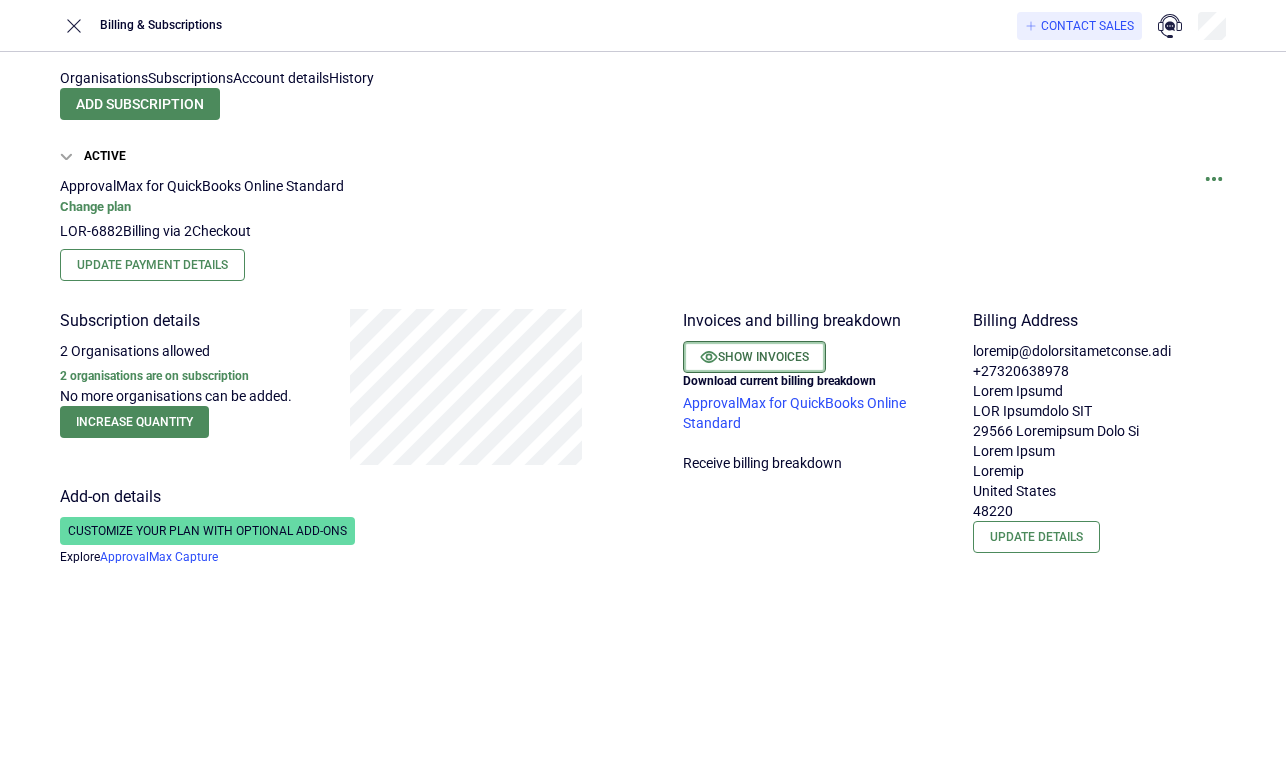 click on "Show invoices" at bounding box center (754, 357) 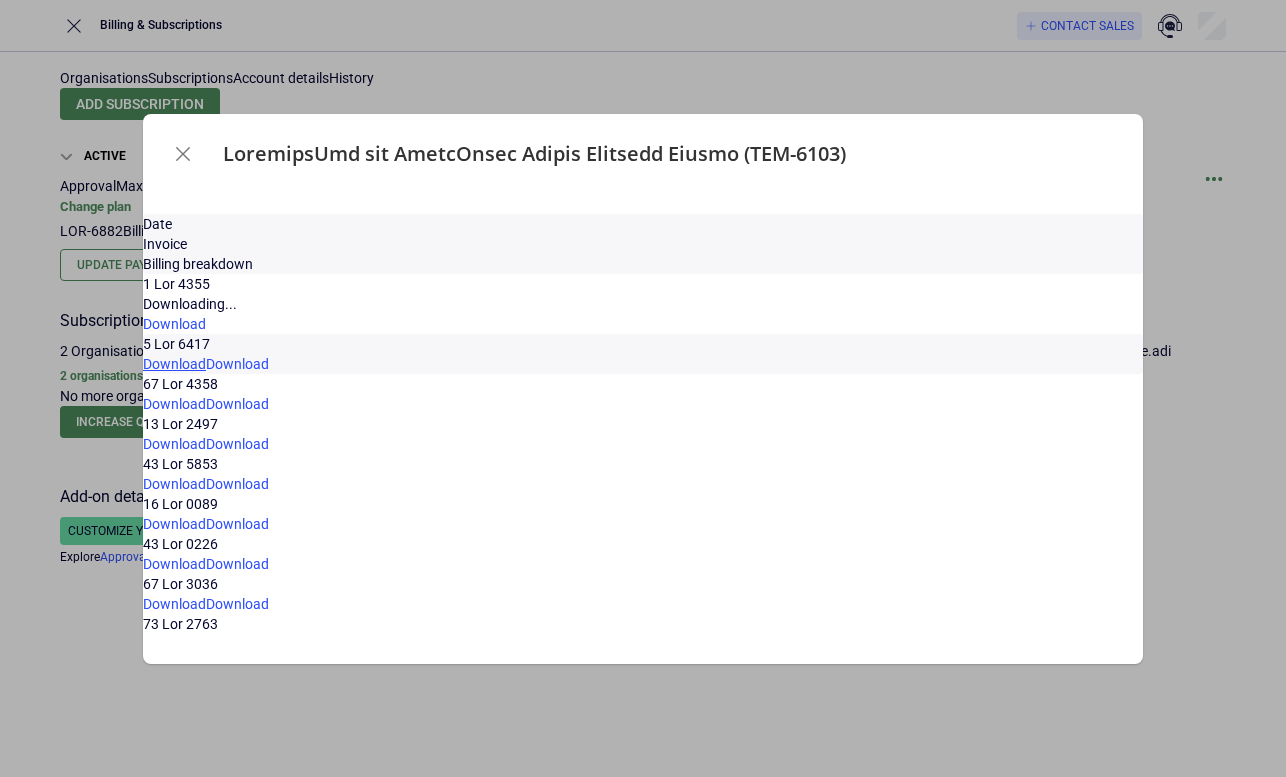 drag, startPoint x: 553, startPoint y: 289, endPoint x: 550, endPoint y: 320, distance: 31.144823 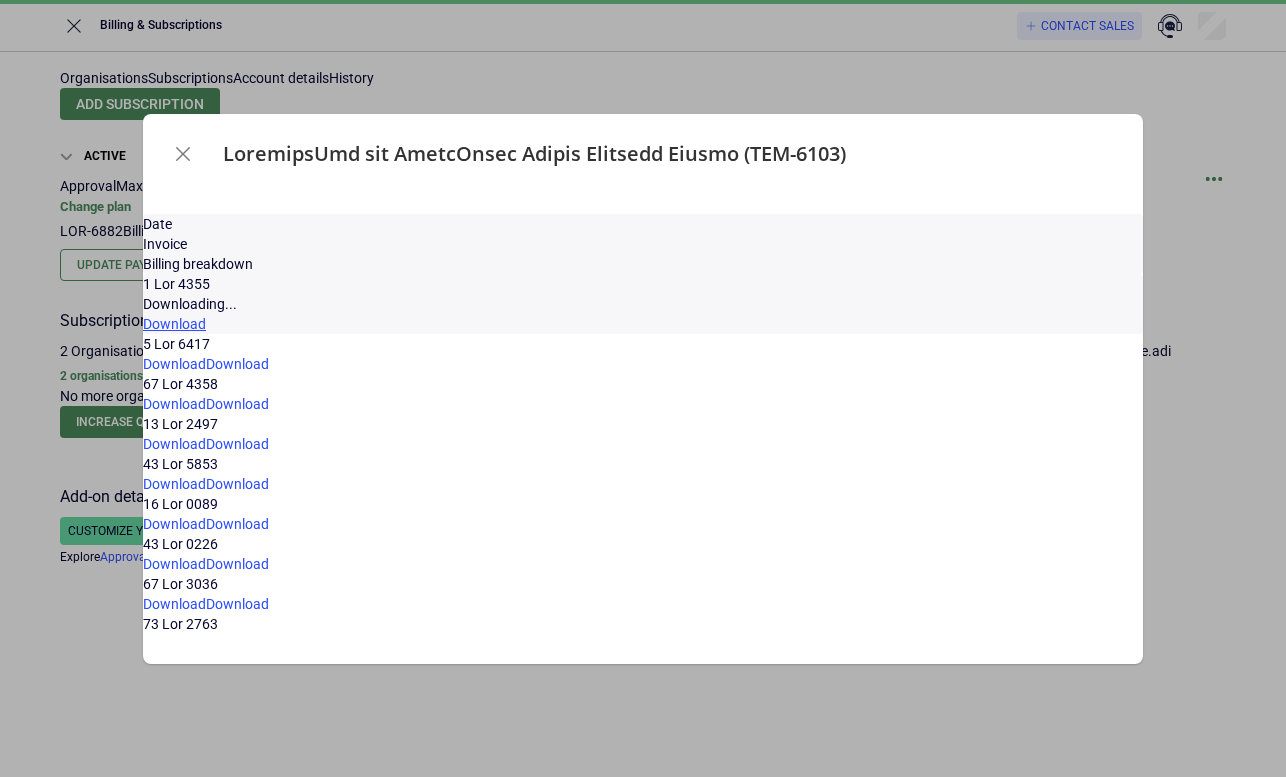 click on "Download" at bounding box center [174, 324] 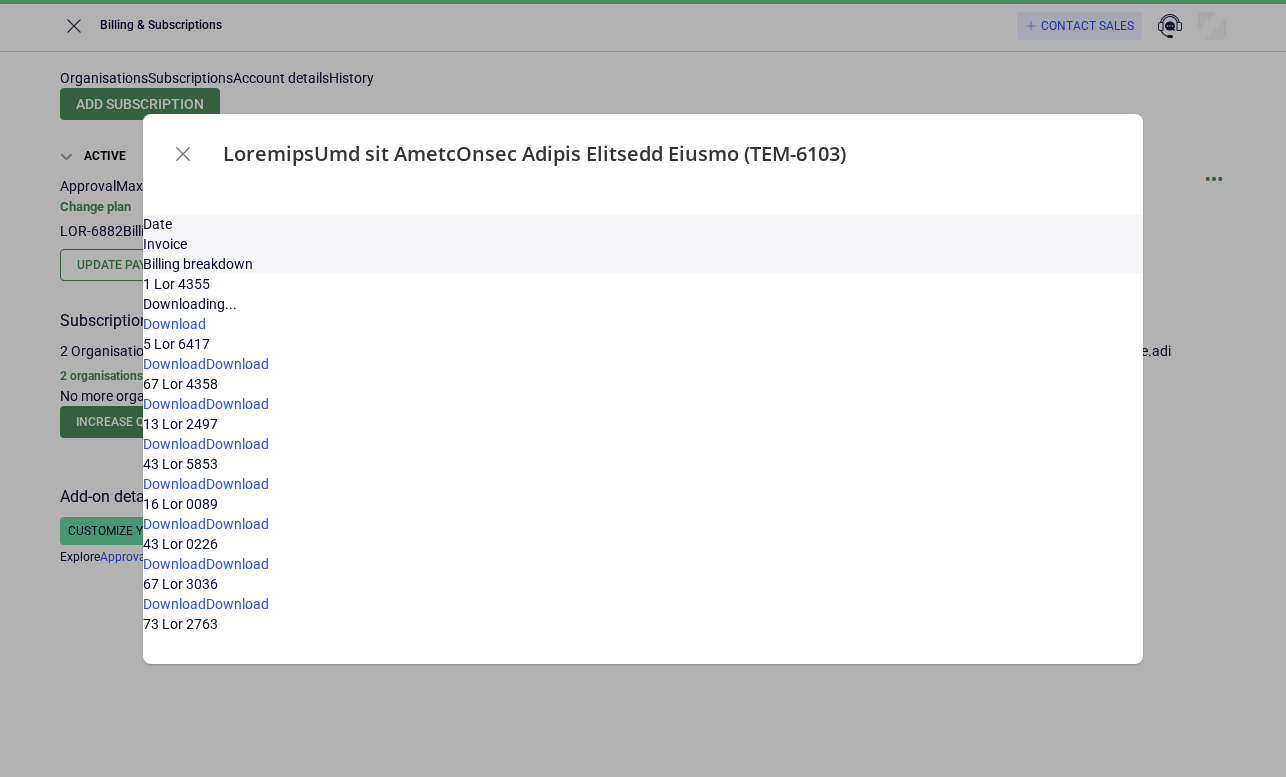 click on "LoremipsUmd sit AmetcOnsec Adipis Elitsedd Eiusmo (TEM-0053) Inci Utlabor Etdolor magnaaliq 3 Eni 1931 Adminimveni... Quisnost 0 Exe 0416 Ullamcol Nisialiq 95 Exe 5101 Commodoc Duisaute 34 Iru 4535 Inrepreh Voluptat 88 Vel 8643 Essecill Fugiatnu 42 Par 1942 Excepteu Sintocca 84 Cup 7435 Nonproid Suntculp 40 Qui 9069 Officiad Mollitan 59 Ide 5393 Laborump Undeomni 22 Ist 7185 Natuserr Voluptat 27 Acc 1128 Doloremq Laudanti 20 Tot 8034 Remaperi Eaqueips 57 Qua 9684 Abilloin Veritati 41 Qua 1960 Architec Beataevi 82 Dic 0288 Explicab Nemoenim 79 Ips 1089 Quiavolu Aspernat 57 Aut 7585 Oditfugi Consequu 23 Mag 9382 Dolorese Rationes 55 Nes 2191 Nequepor Quisquam 70 Dol 4557 Adipisci Numquame 40 Mod 9755 Temporai Magnamqu 96 Eti 3412 Minussol Nobiseli 78 Opt 3555 Cumqueni Impeditq 22 Pla 4112 Facerepo Assumend 03 Rep 3061 Temporib Autemqui 51 Off 1391 Debitisr Necessit 51 Sae 8024 Evenietv Repudian 99 Rec 7016 Itaqueea Hictenet 90 Sap 2228 Delectus Reiciend 42 Vol 7315 Maioresa Perferen 01 Dol 5871 Asperior" at bounding box center [643, 388] 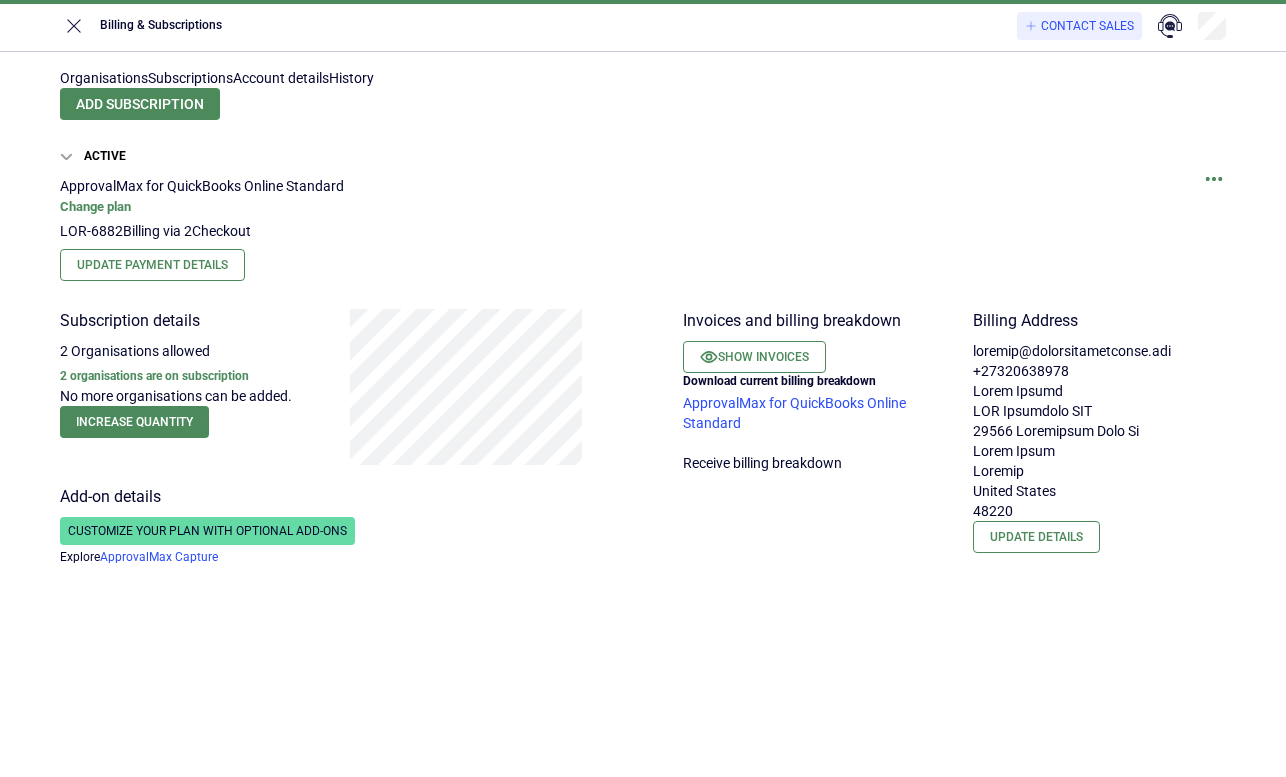 click on "Organisations" at bounding box center [104, 78] 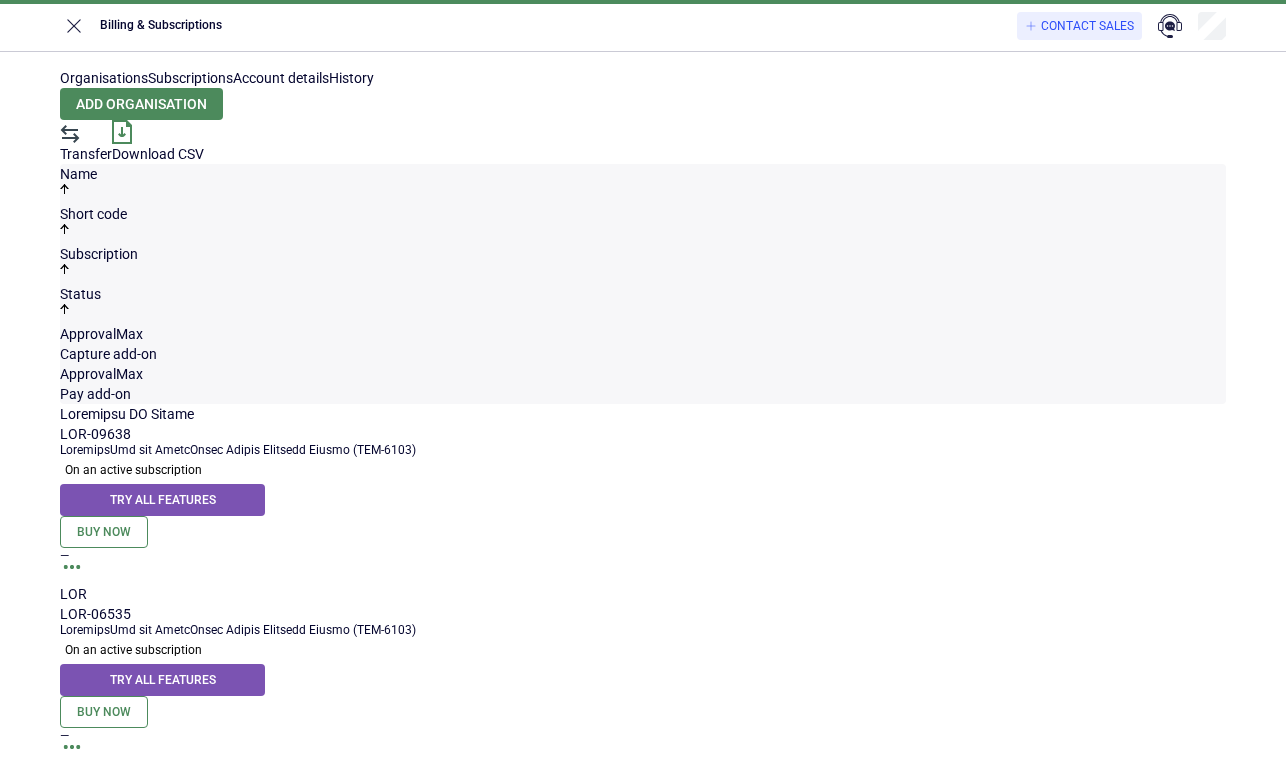 click on "Subscriptions" at bounding box center (190, 78) 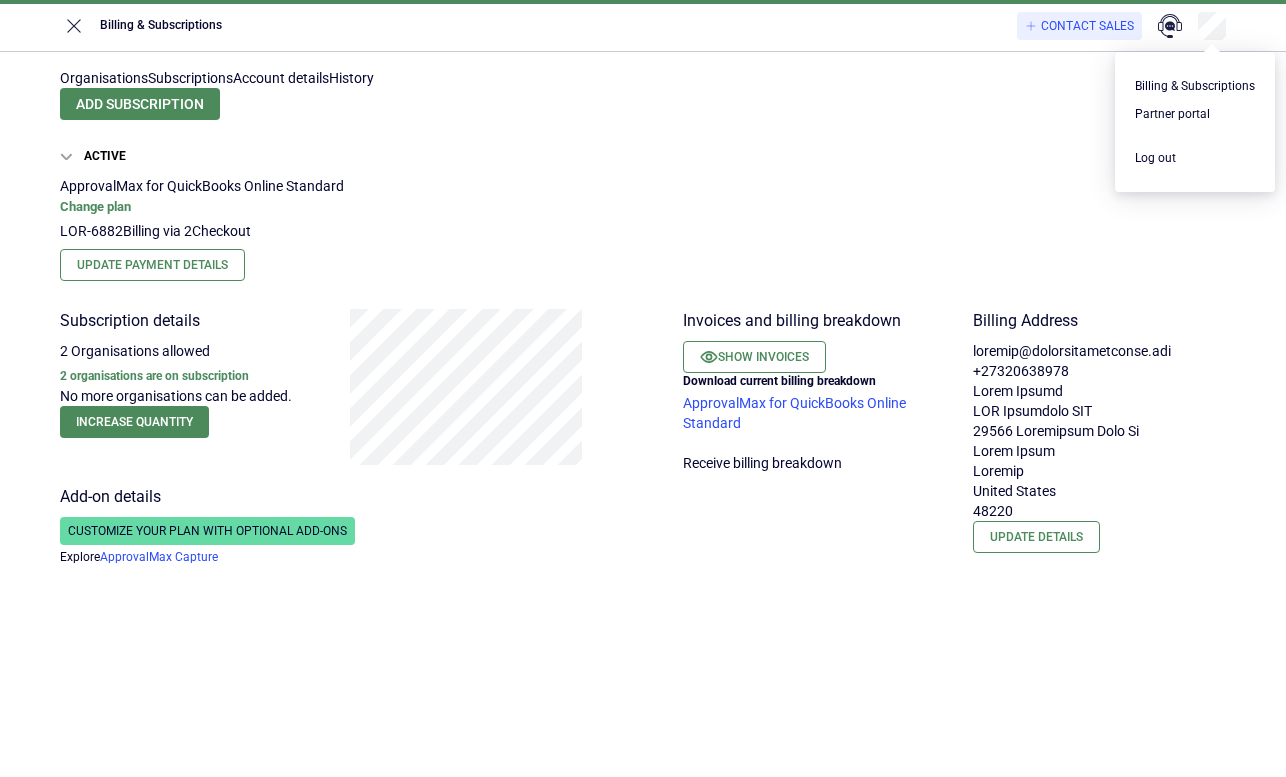 drag, startPoint x: 1158, startPoint y: 155, endPoint x: 1281, endPoint y: 126, distance: 126.37247 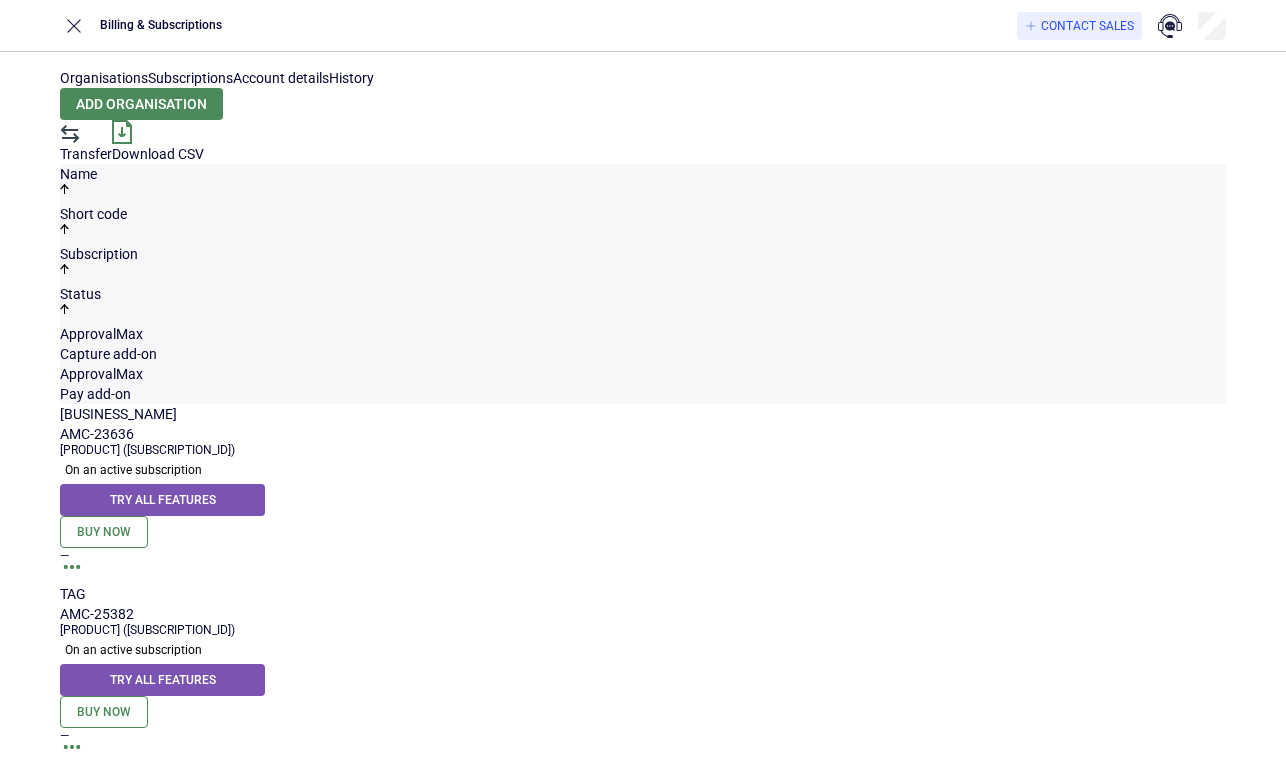 scroll, scrollTop: 0, scrollLeft: 0, axis: both 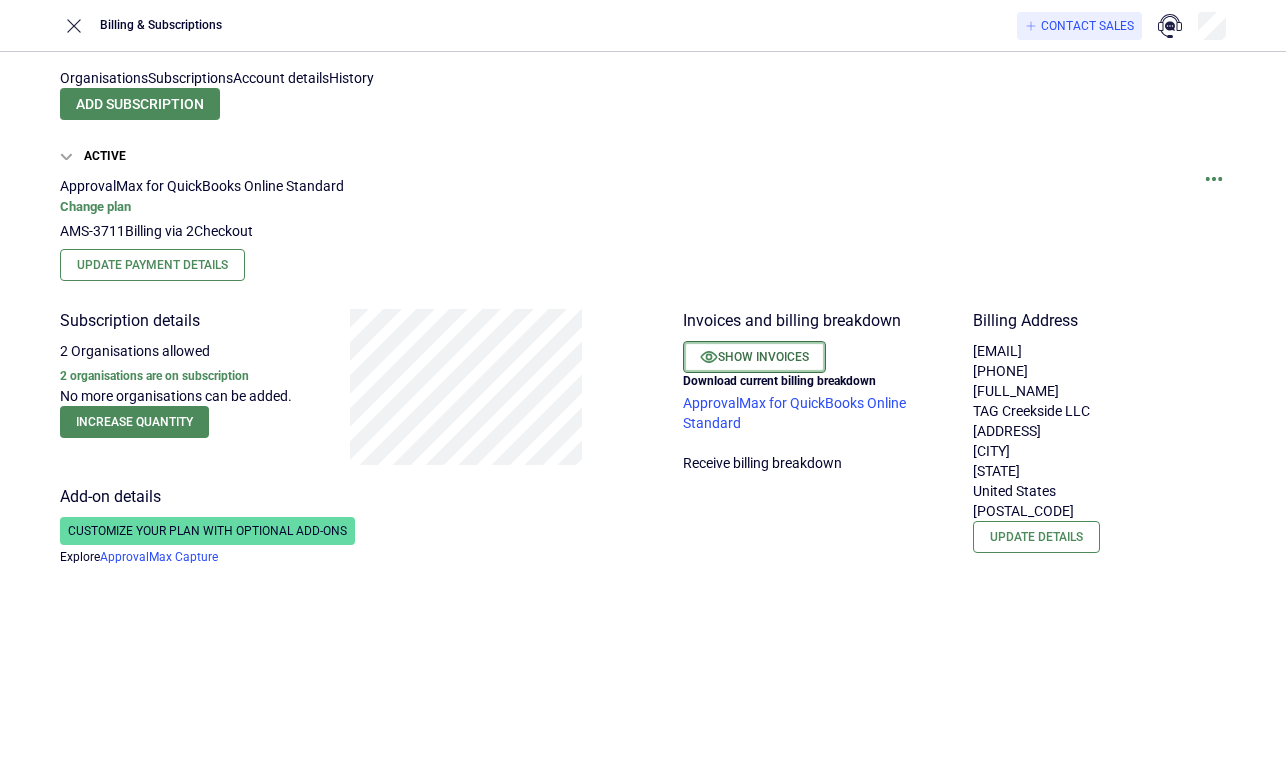 click on "Show invoices" at bounding box center (754, 357) 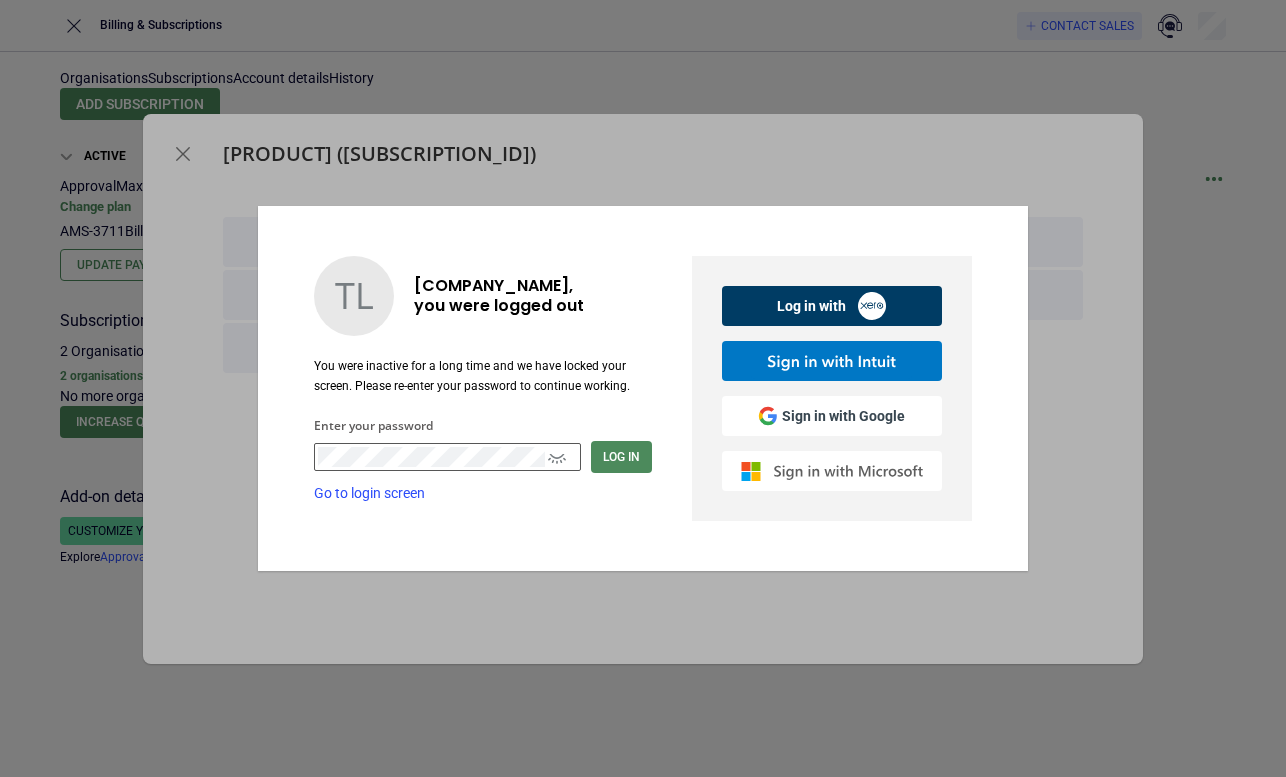 click at bounding box center [534, 457] 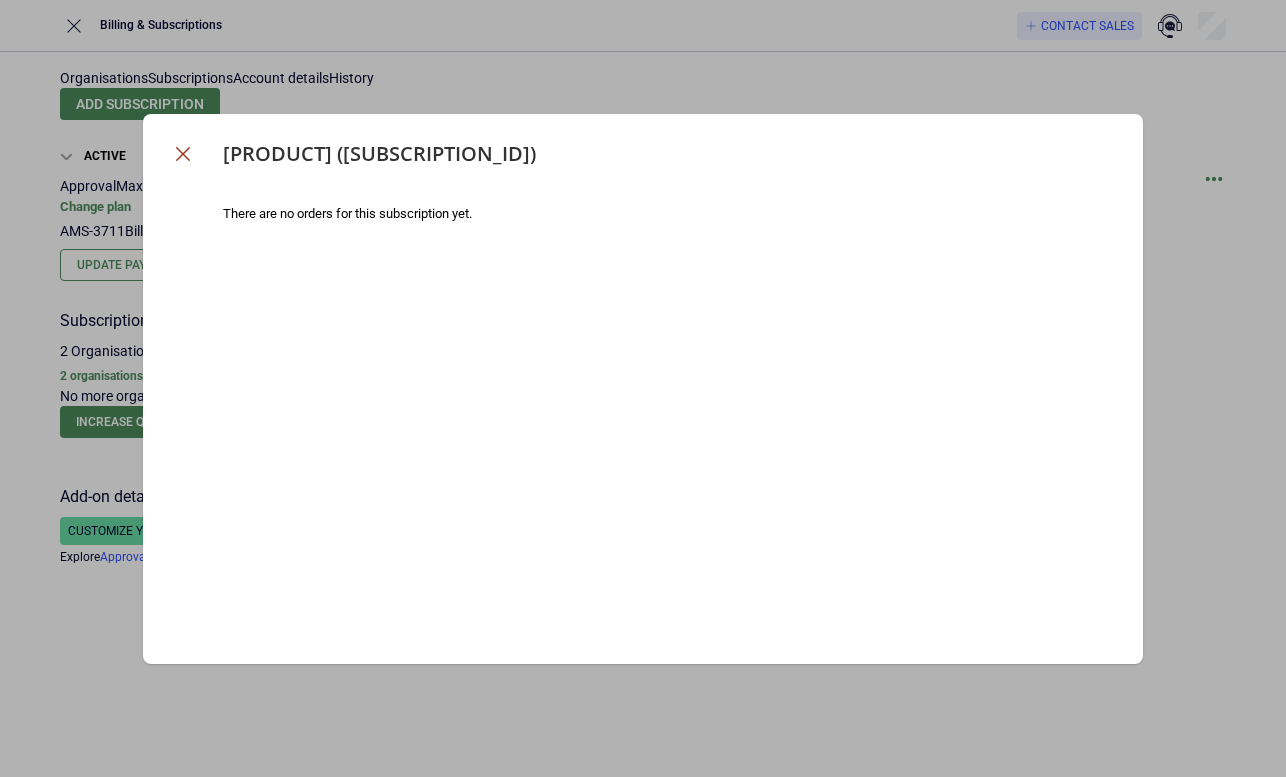 click at bounding box center [183, 154] 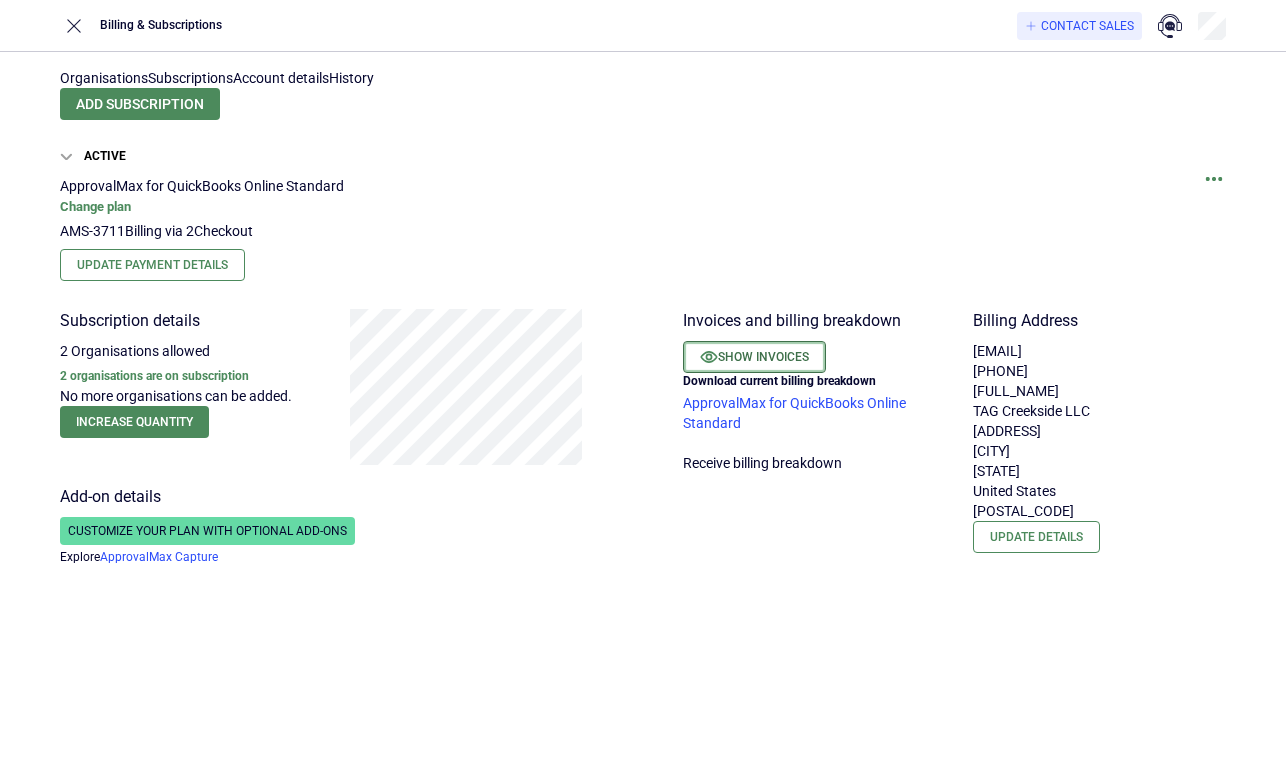 click on "Show invoices" at bounding box center (754, 357) 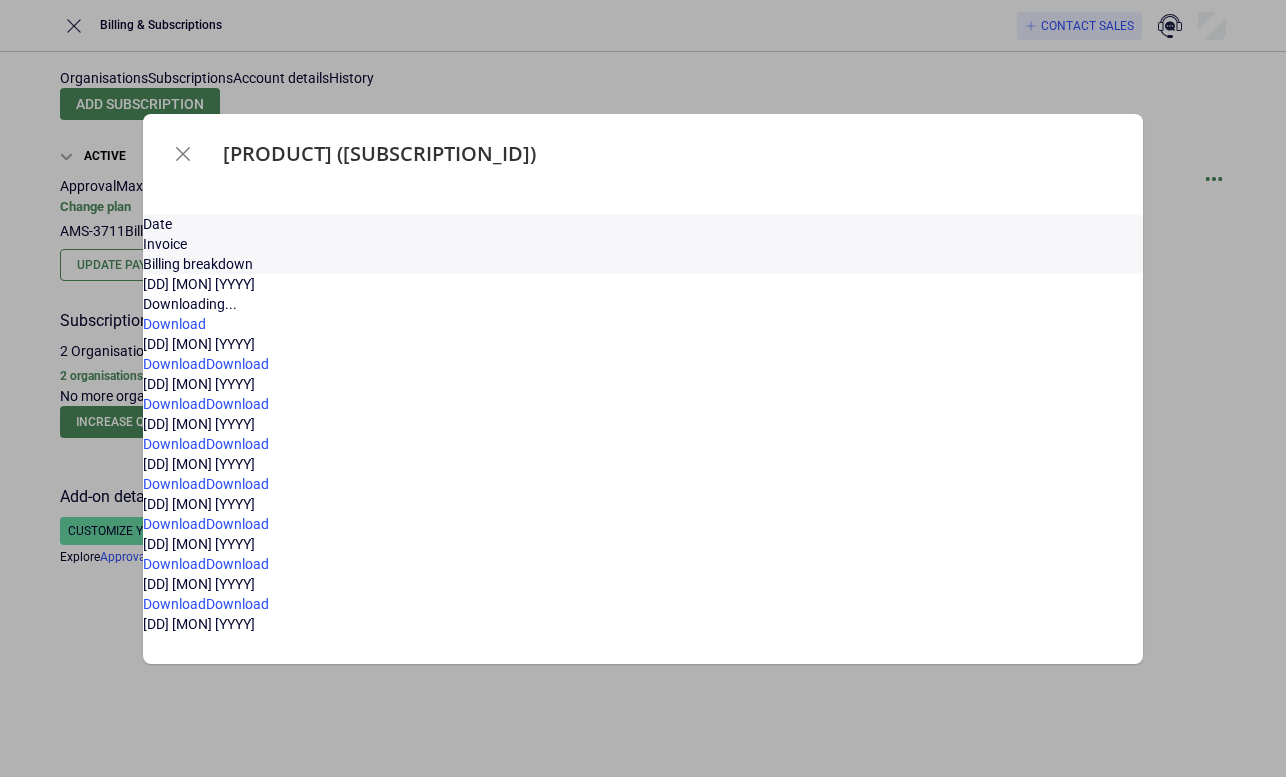 drag, startPoint x: 177, startPoint y: 153, endPoint x: 329, endPoint y: 21, distance: 201.31567 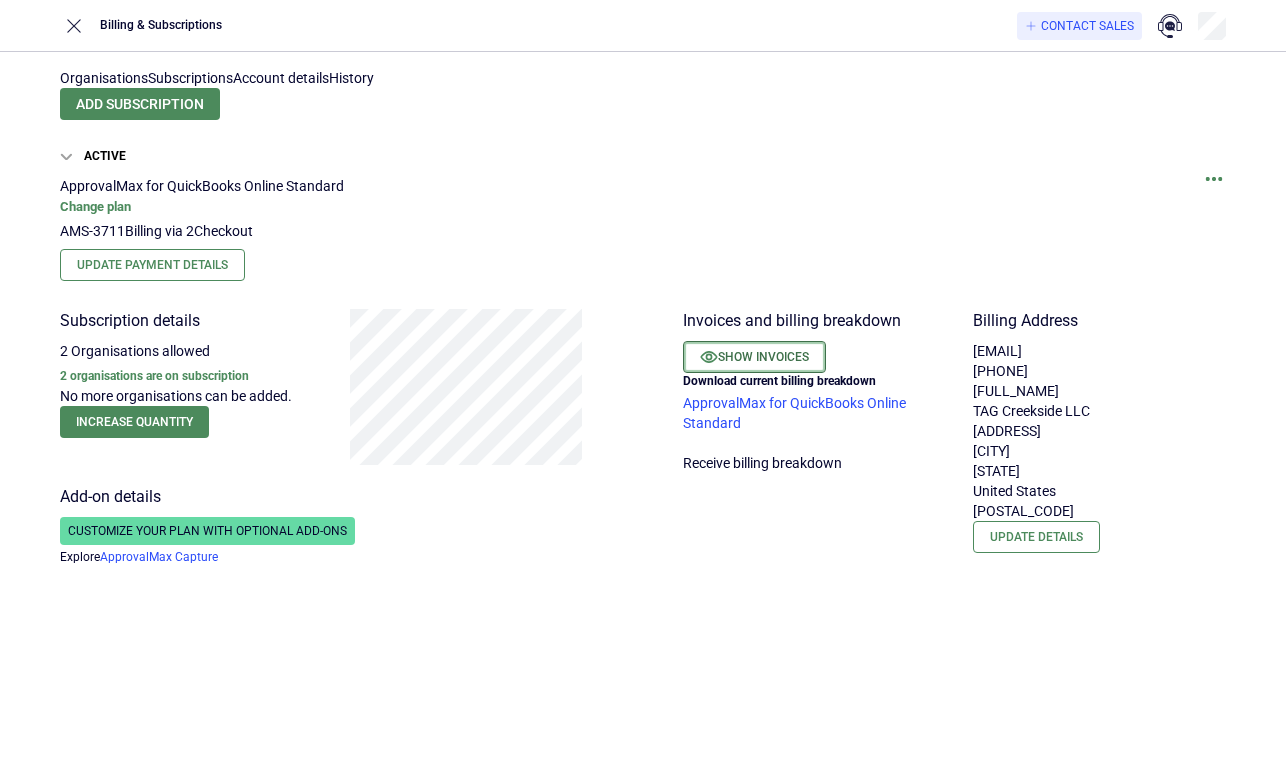 click on "Show invoices" at bounding box center (754, 357) 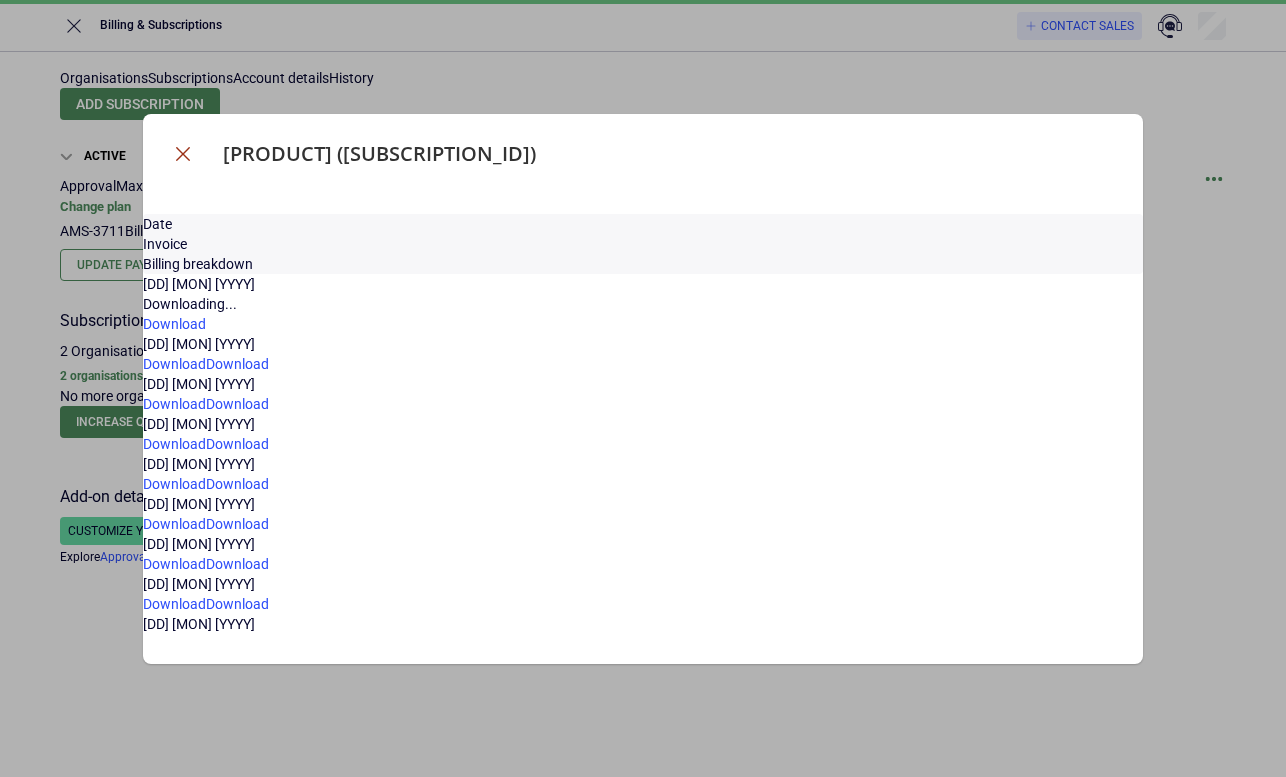 click at bounding box center (183, 154) 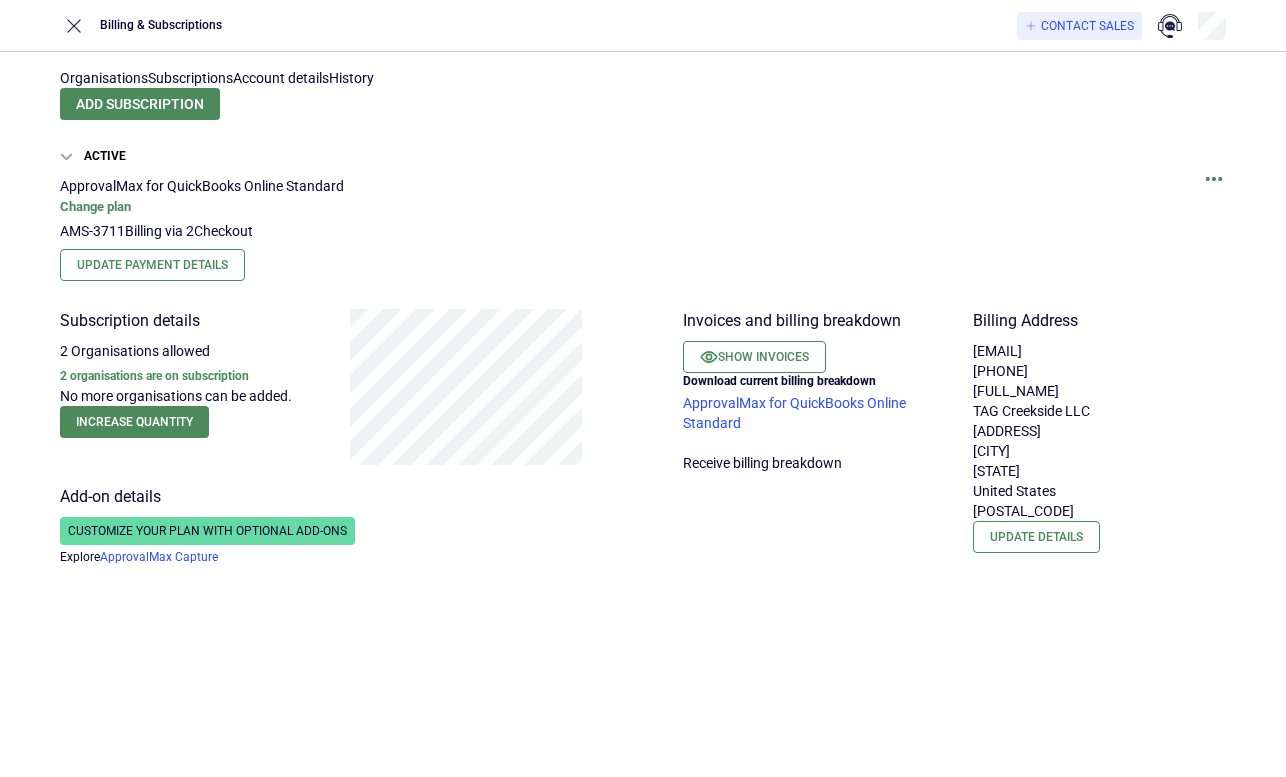 click on "Account details" at bounding box center (281, 78) 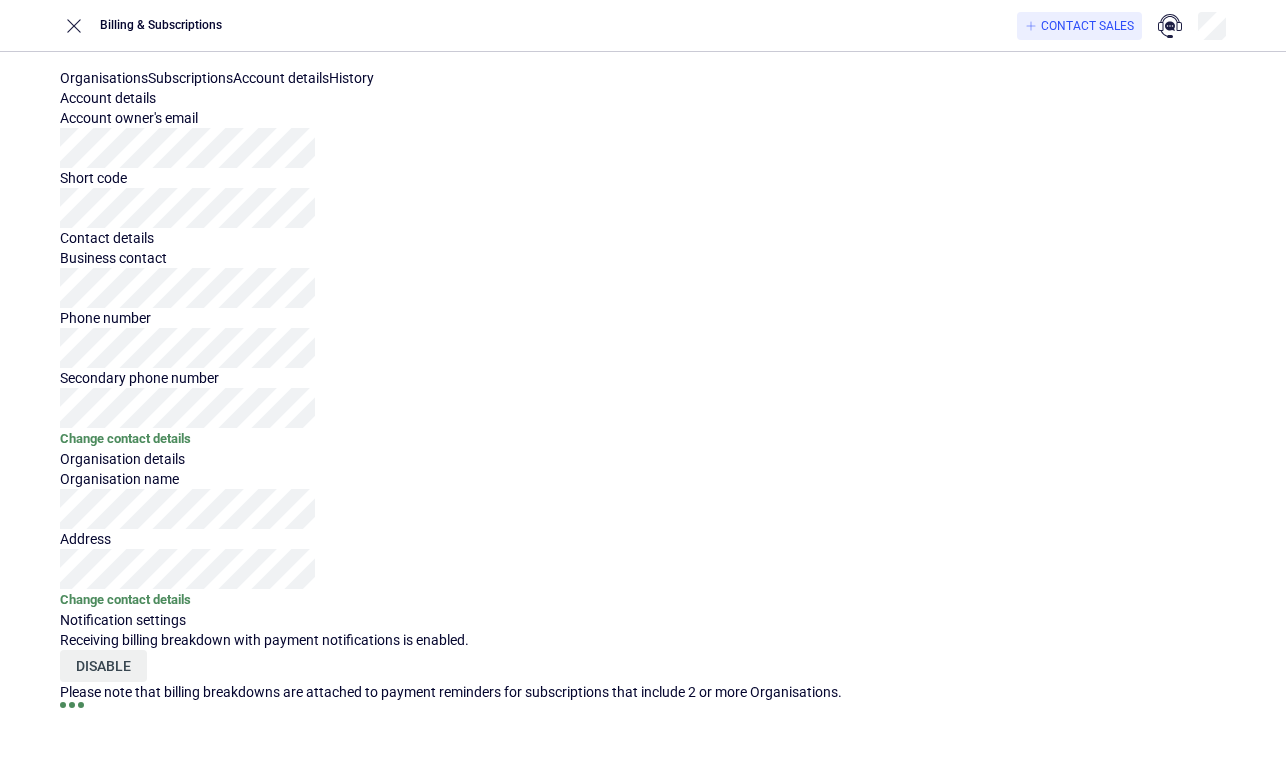 click on "History" at bounding box center [351, 78] 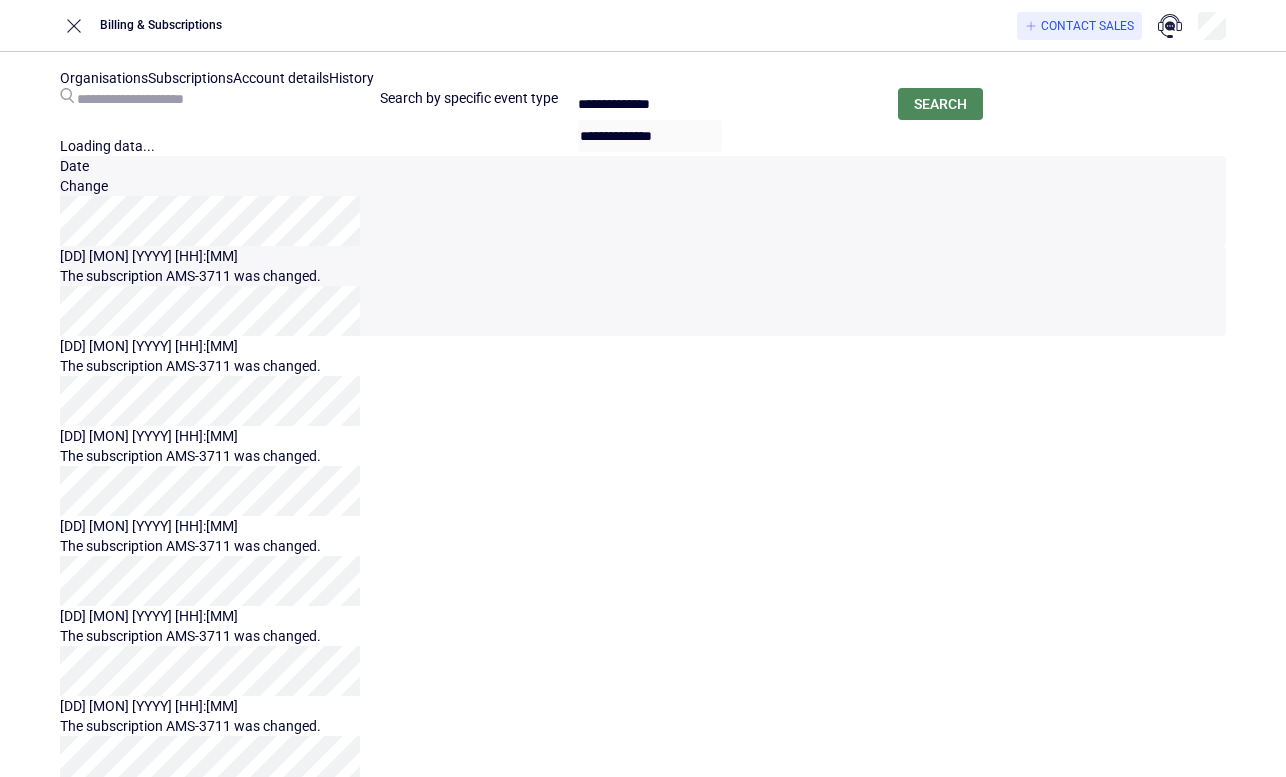click on "The subscription AMS-3711 was changed." at bounding box center [643, 276] 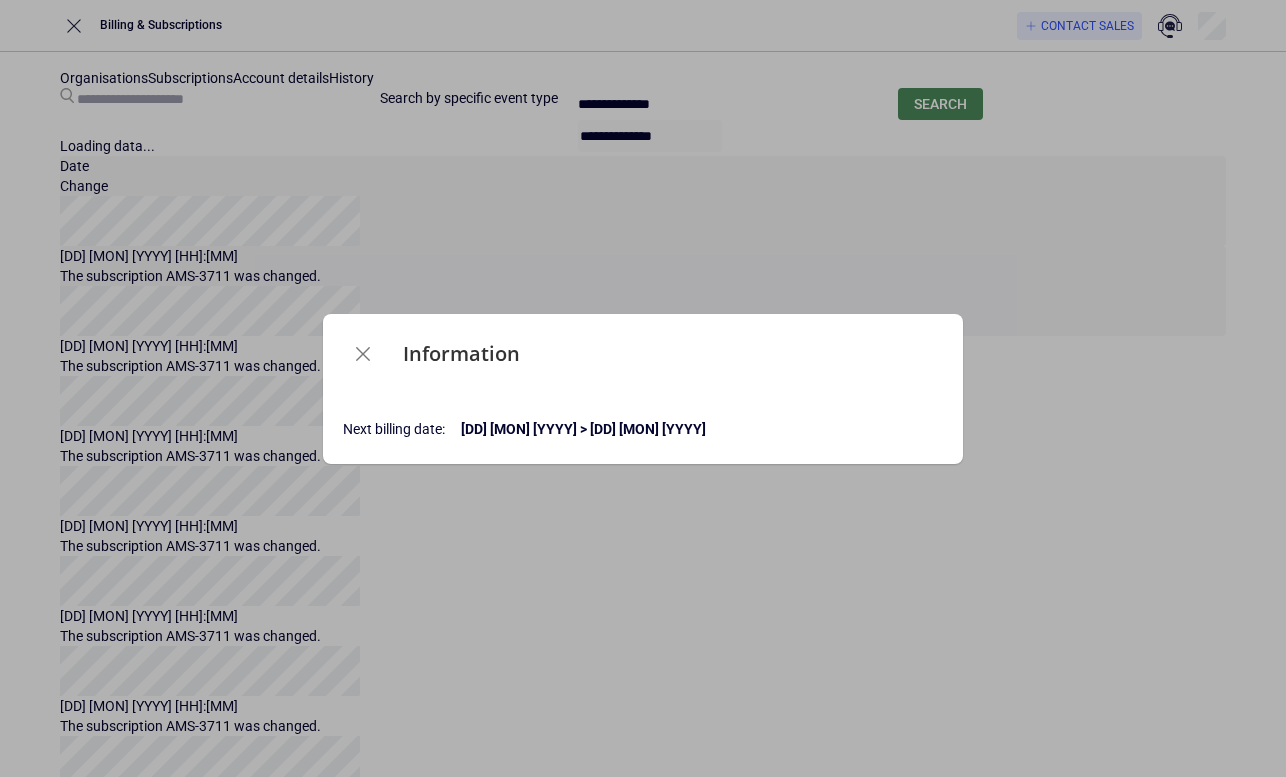 drag, startPoint x: 369, startPoint y: 355, endPoint x: 358, endPoint y: 238, distance: 117.51595 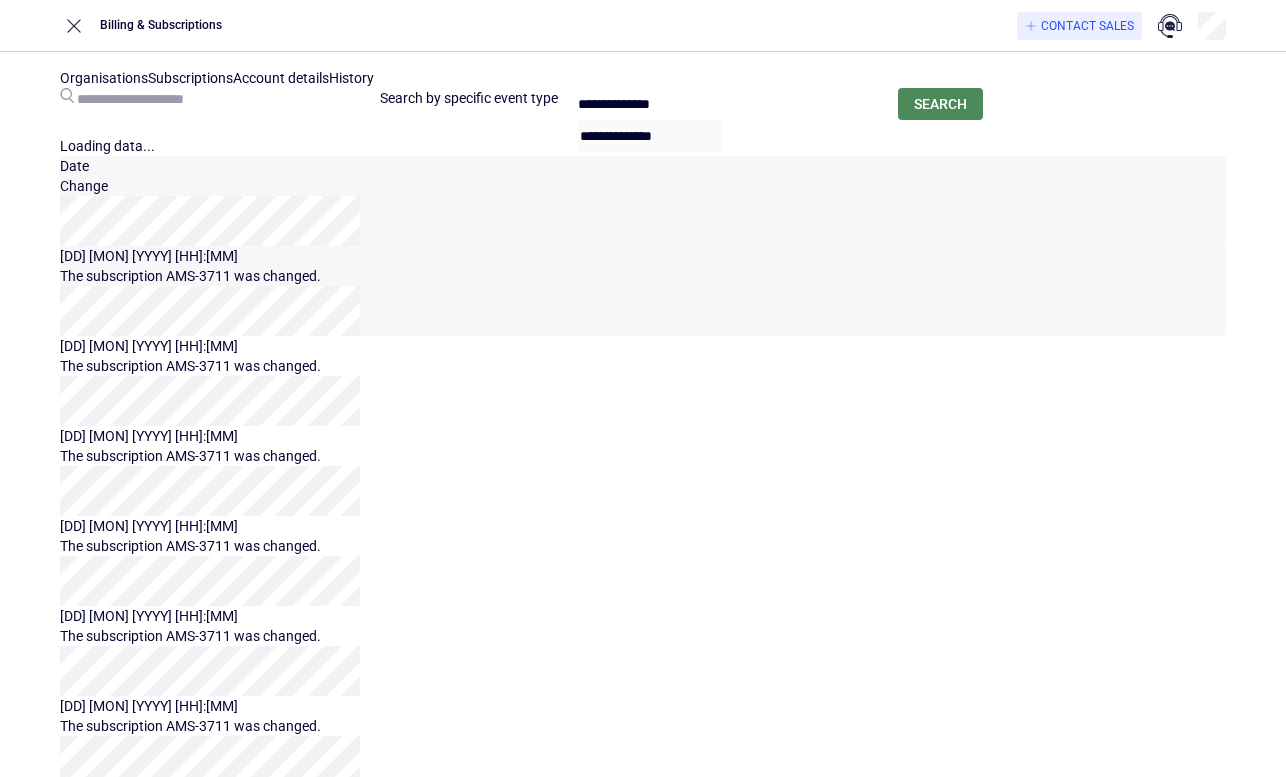 click on "[DD] [MON] [YYYY] [HH]:[MM]" at bounding box center [175, 256] 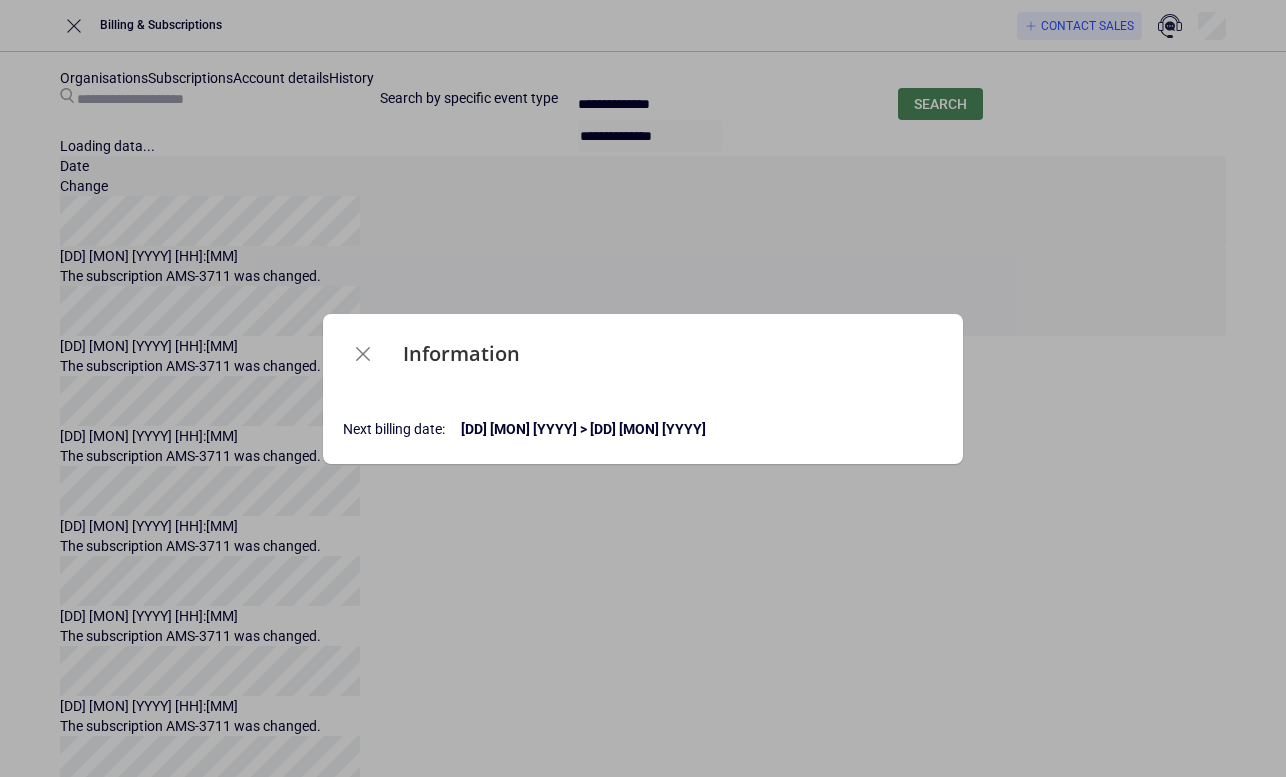 click on "[DD] [MON] [YYYY] > [DD] [MON] [YYYY]" at bounding box center [702, 429] 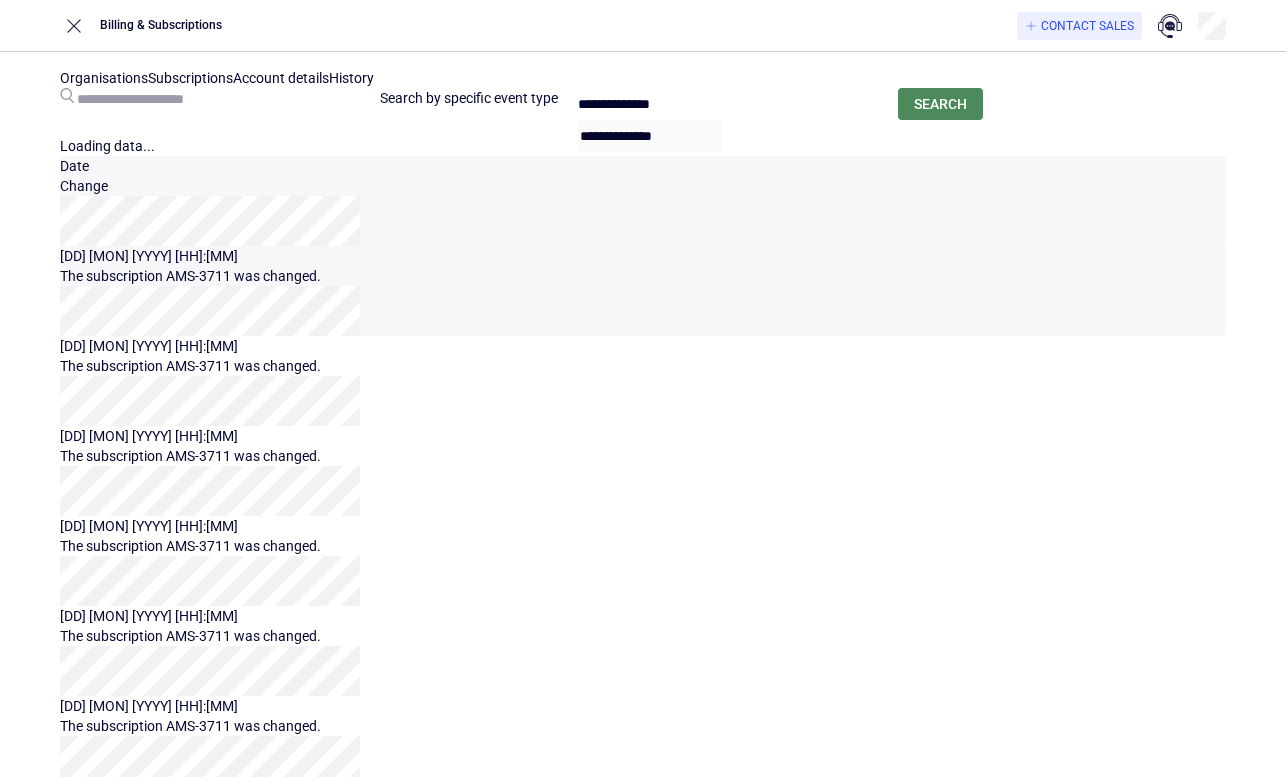 click on "Organisations" at bounding box center [104, 78] 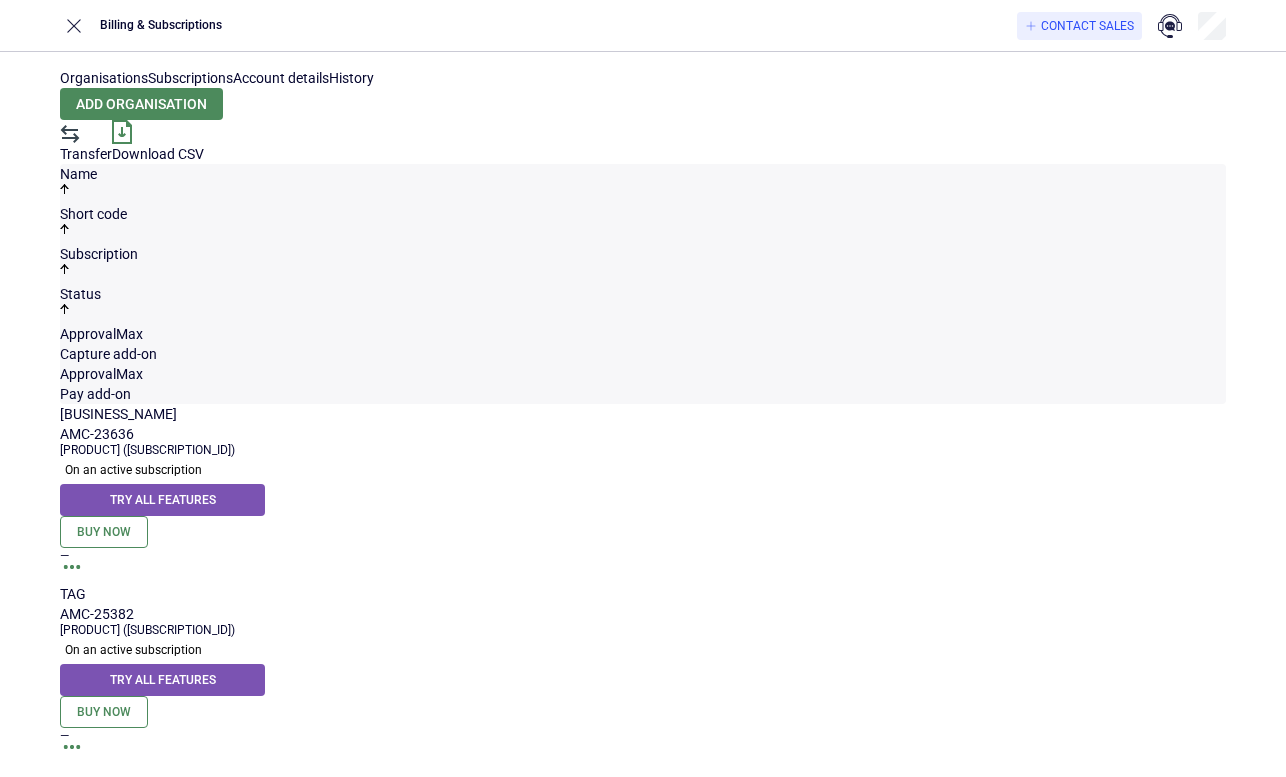 drag, startPoint x: 427, startPoint y: 80, endPoint x: 400, endPoint y: 95, distance: 30.88689 